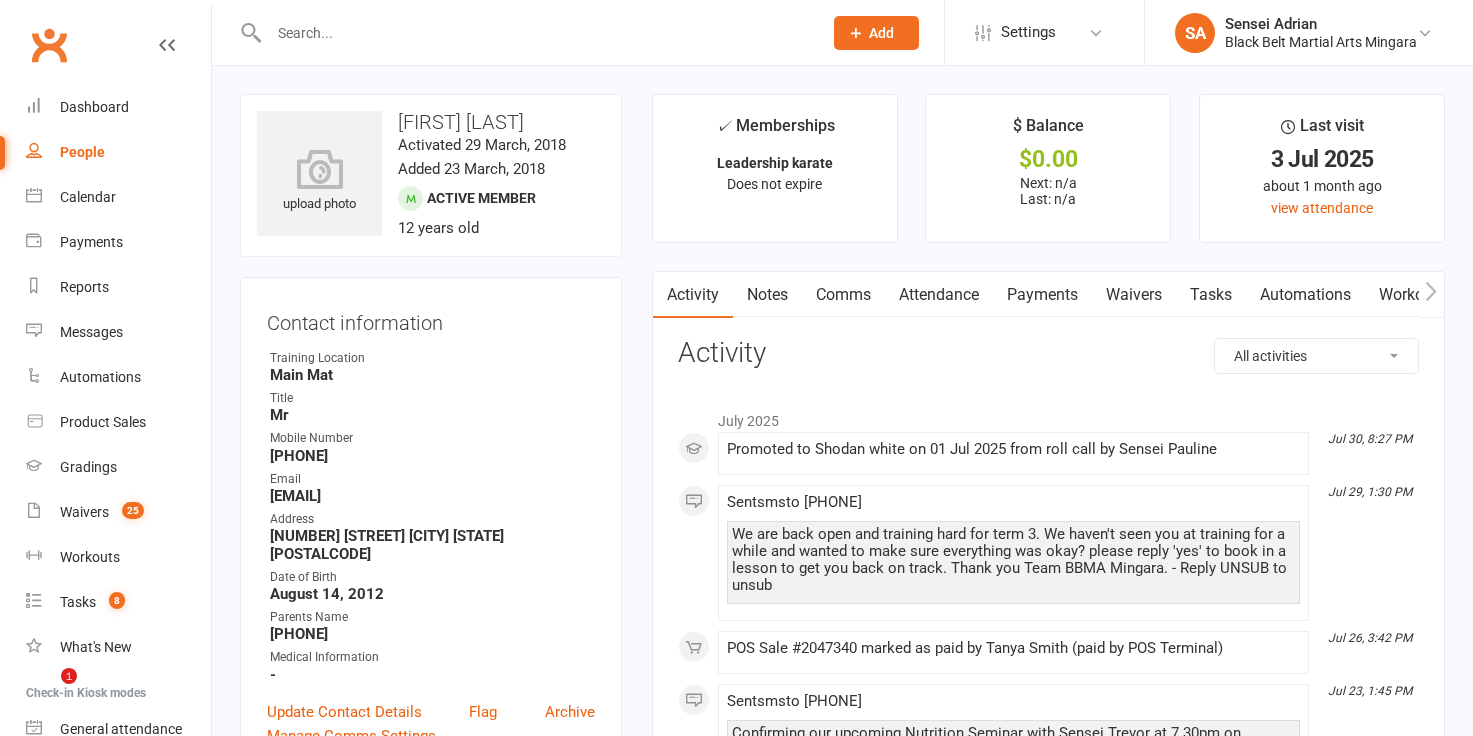 scroll, scrollTop: 0, scrollLeft: 0, axis: both 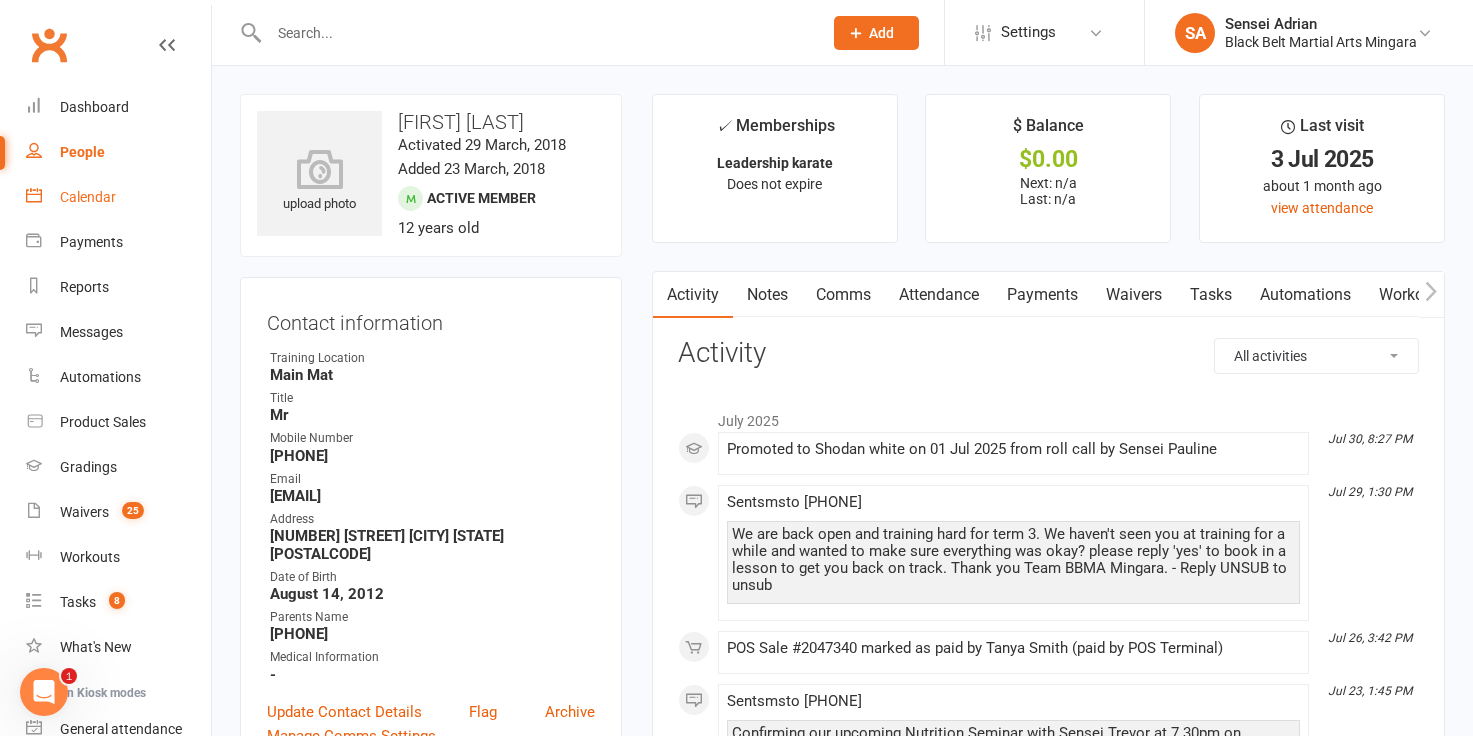 click on "Calendar" at bounding box center (88, 197) 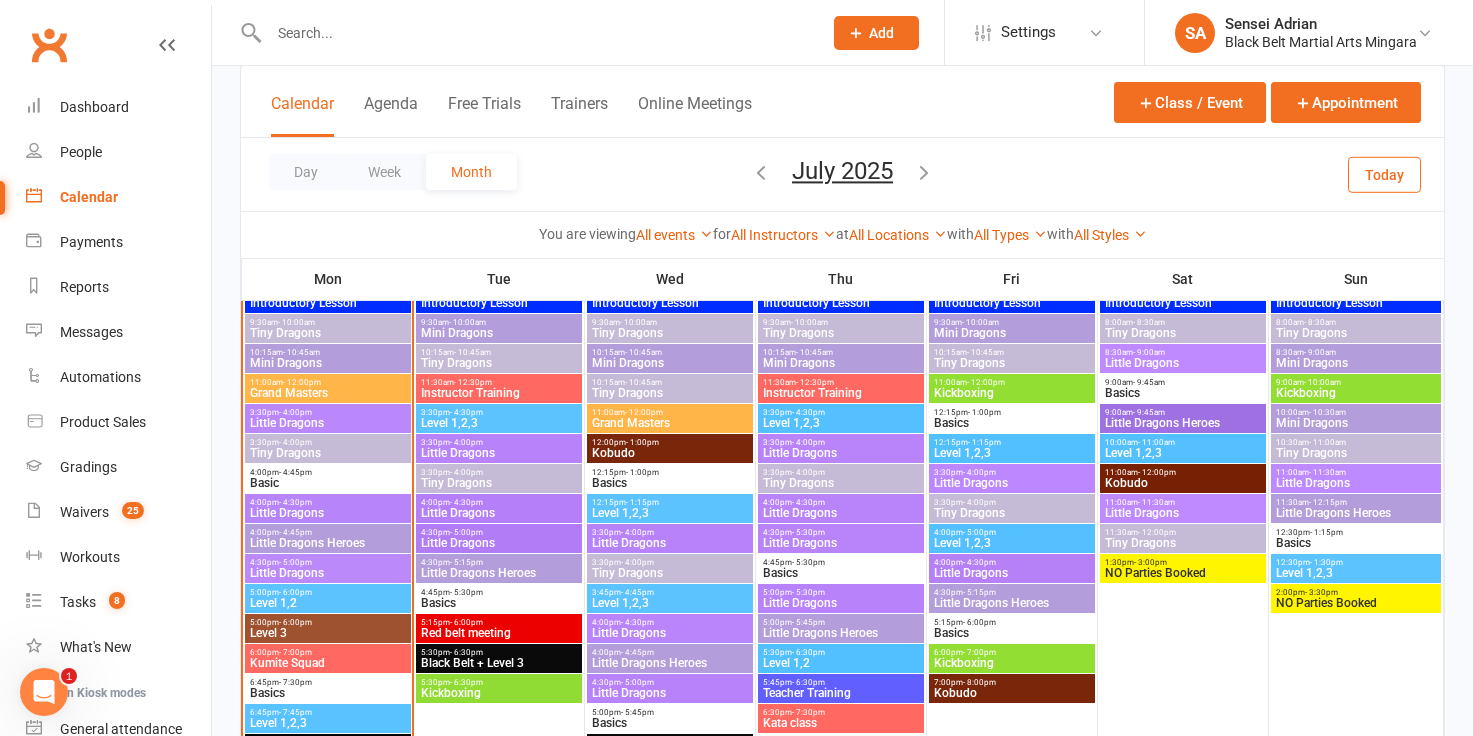 scroll, scrollTop: 2830, scrollLeft: 0, axis: vertical 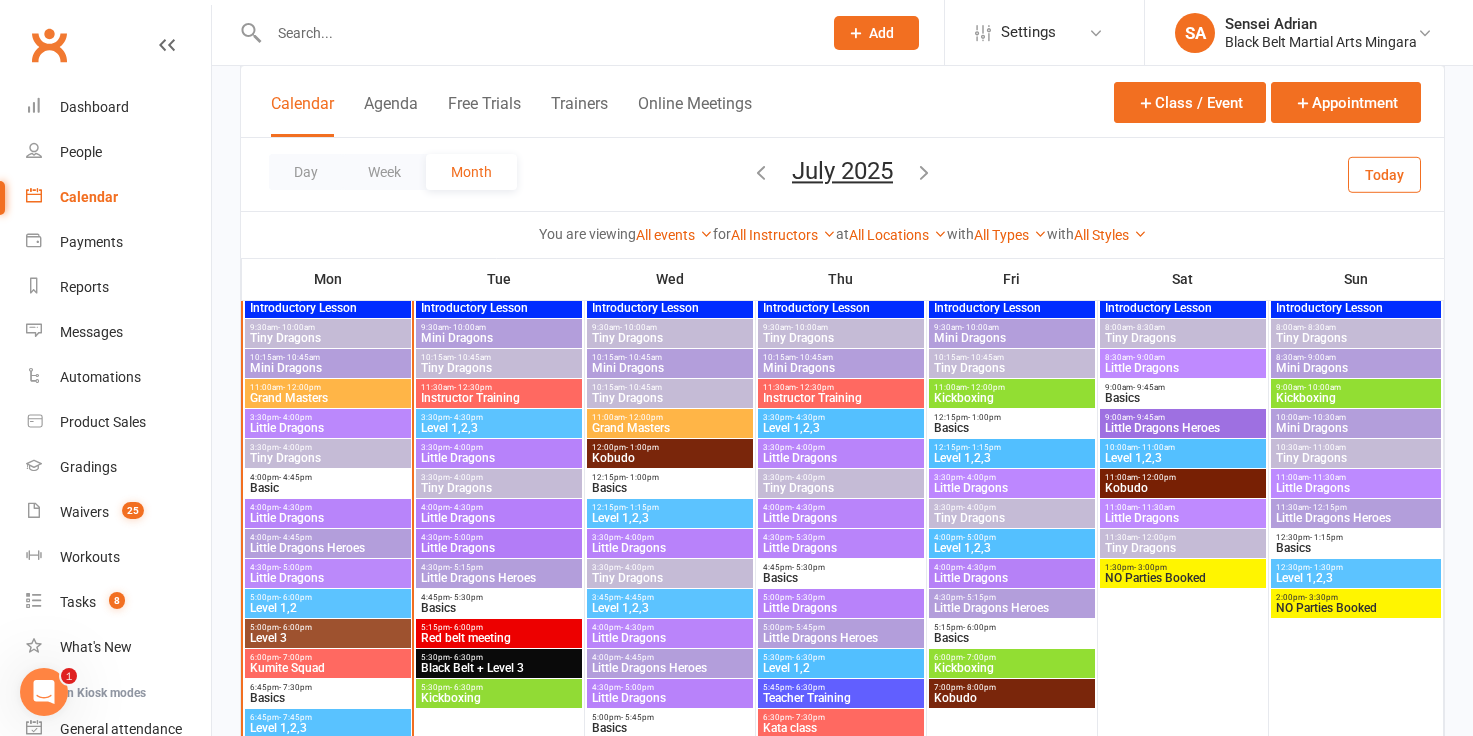click on "Little Dragons" at bounding box center (328, 428) 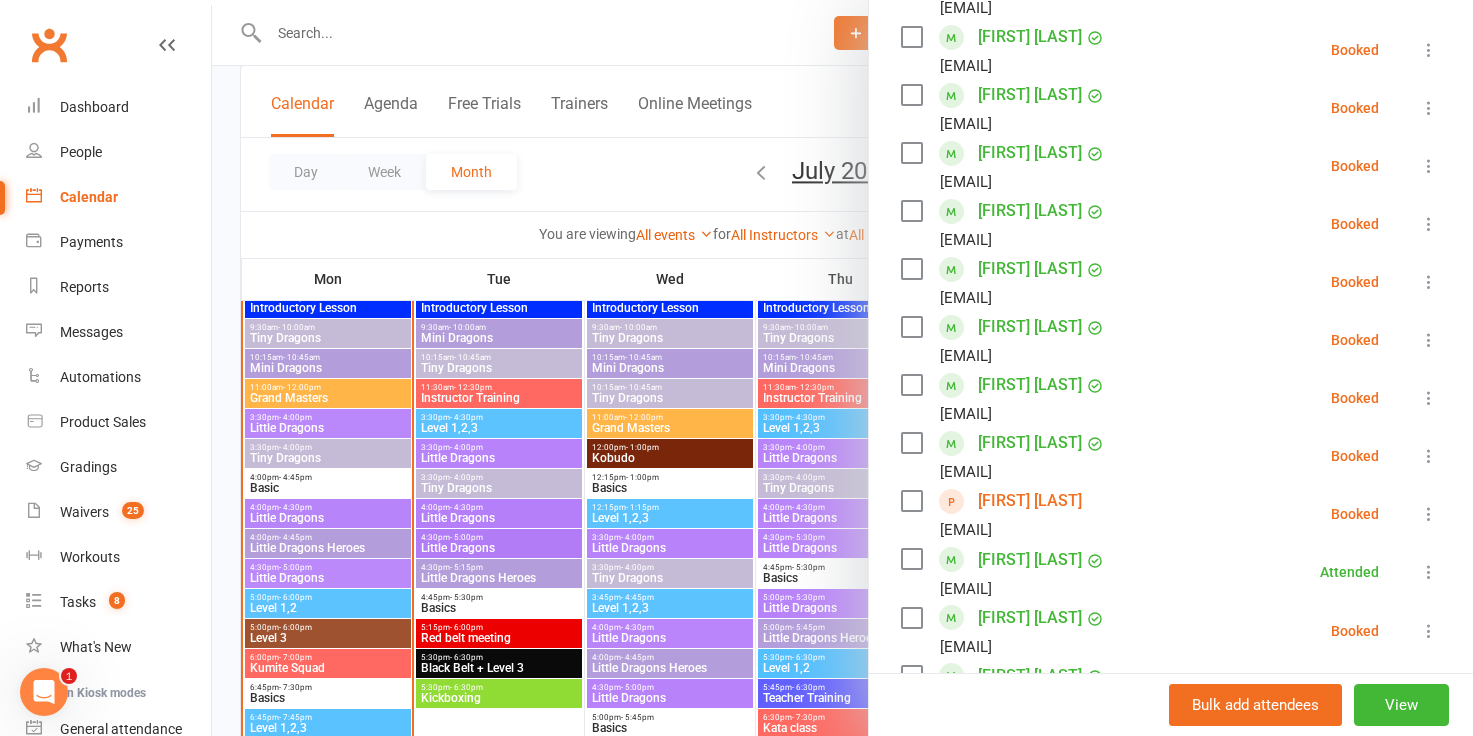 scroll, scrollTop: 726, scrollLeft: 0, axis: vertical 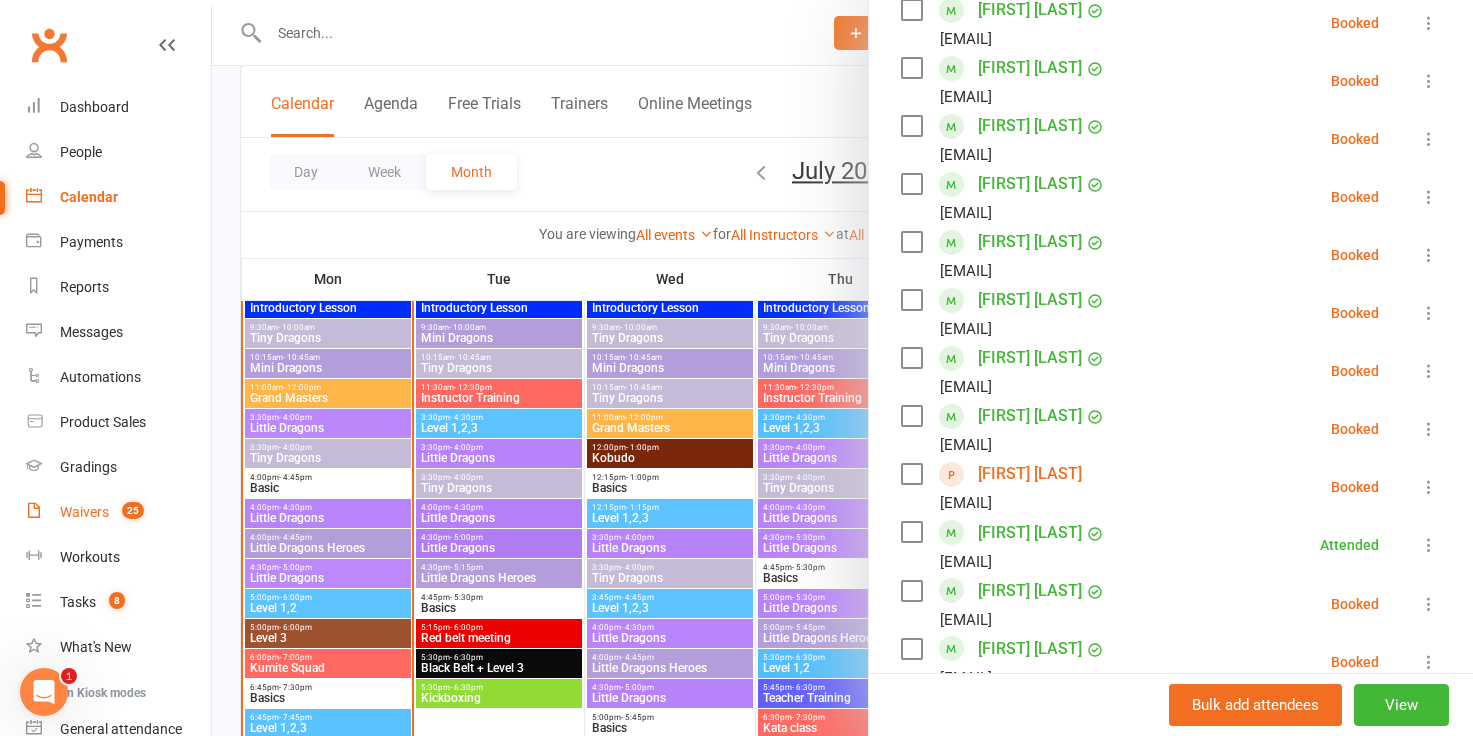 click on "Waivers" at bounding box center (84, 512) 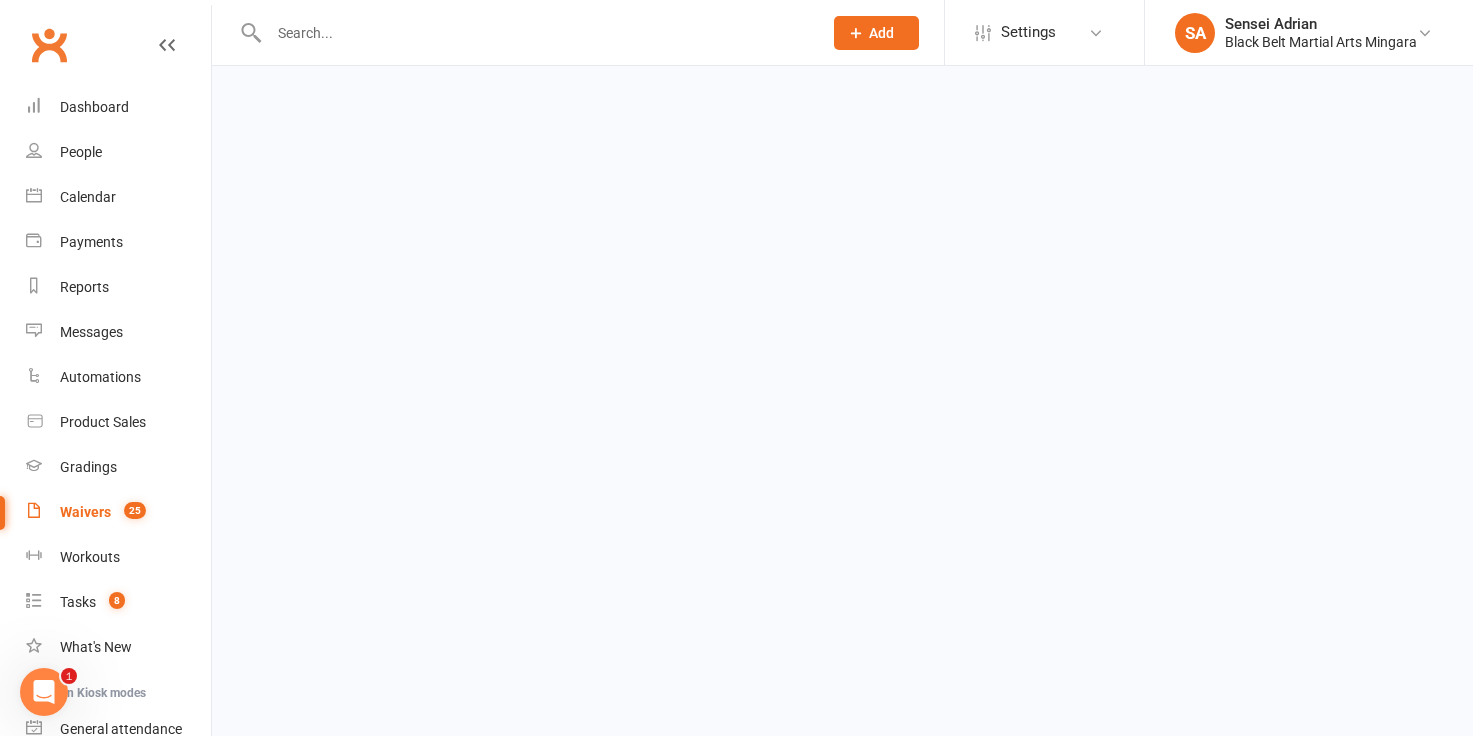 scroll, scrollTop: 0, scrollLeft: 0, axis: both 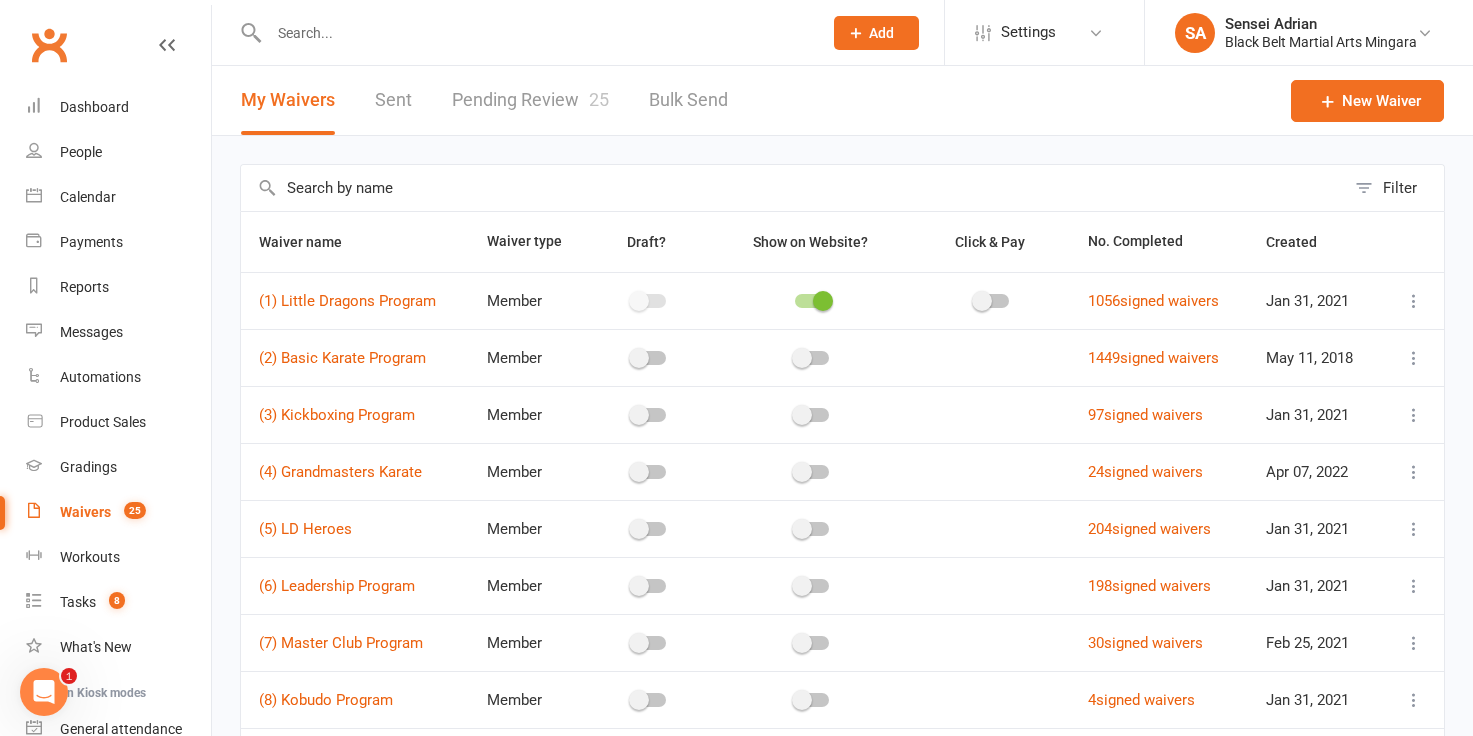 click on "Pending Review 25" at bounding box center [530, 100] 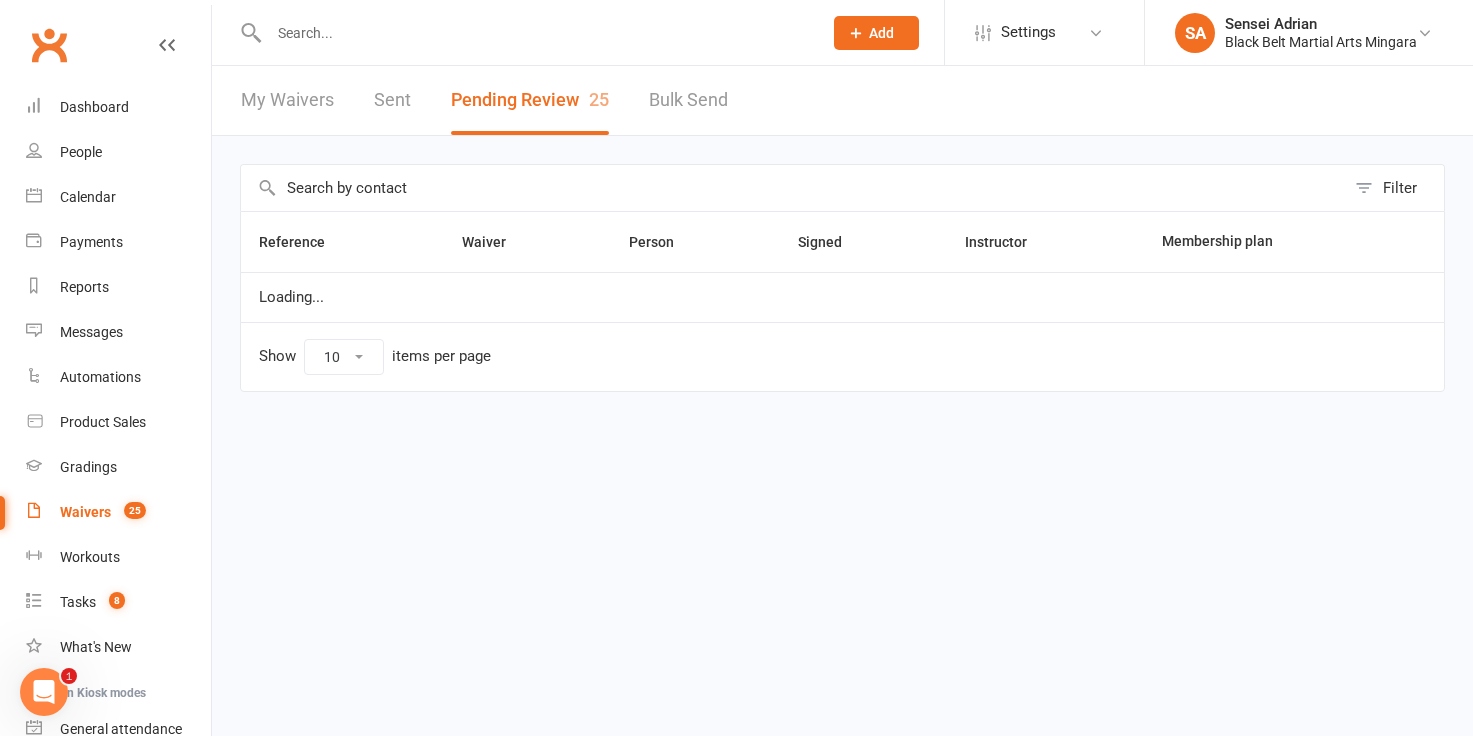select on "25" 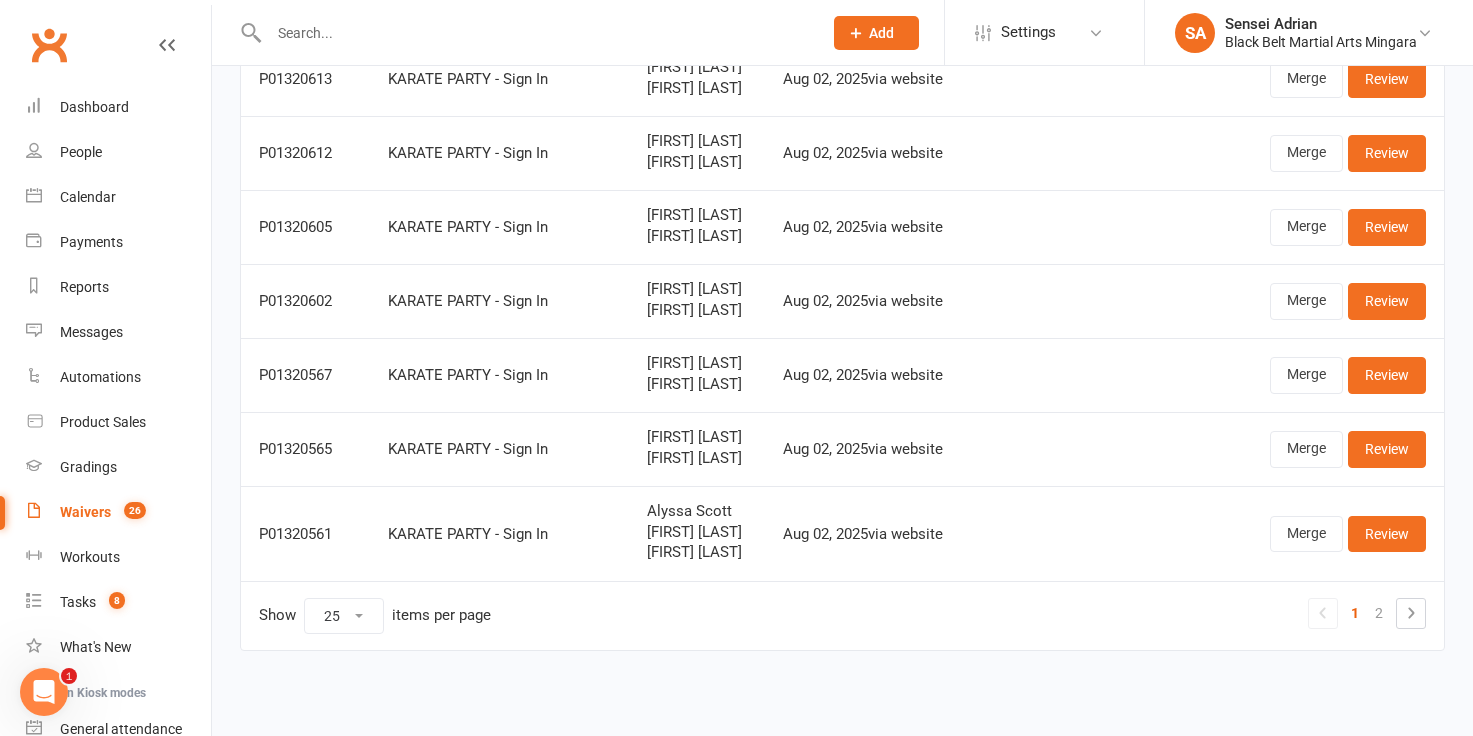 scroll, scrollTop: 1806, scrollLeft: 0, axis: vertical 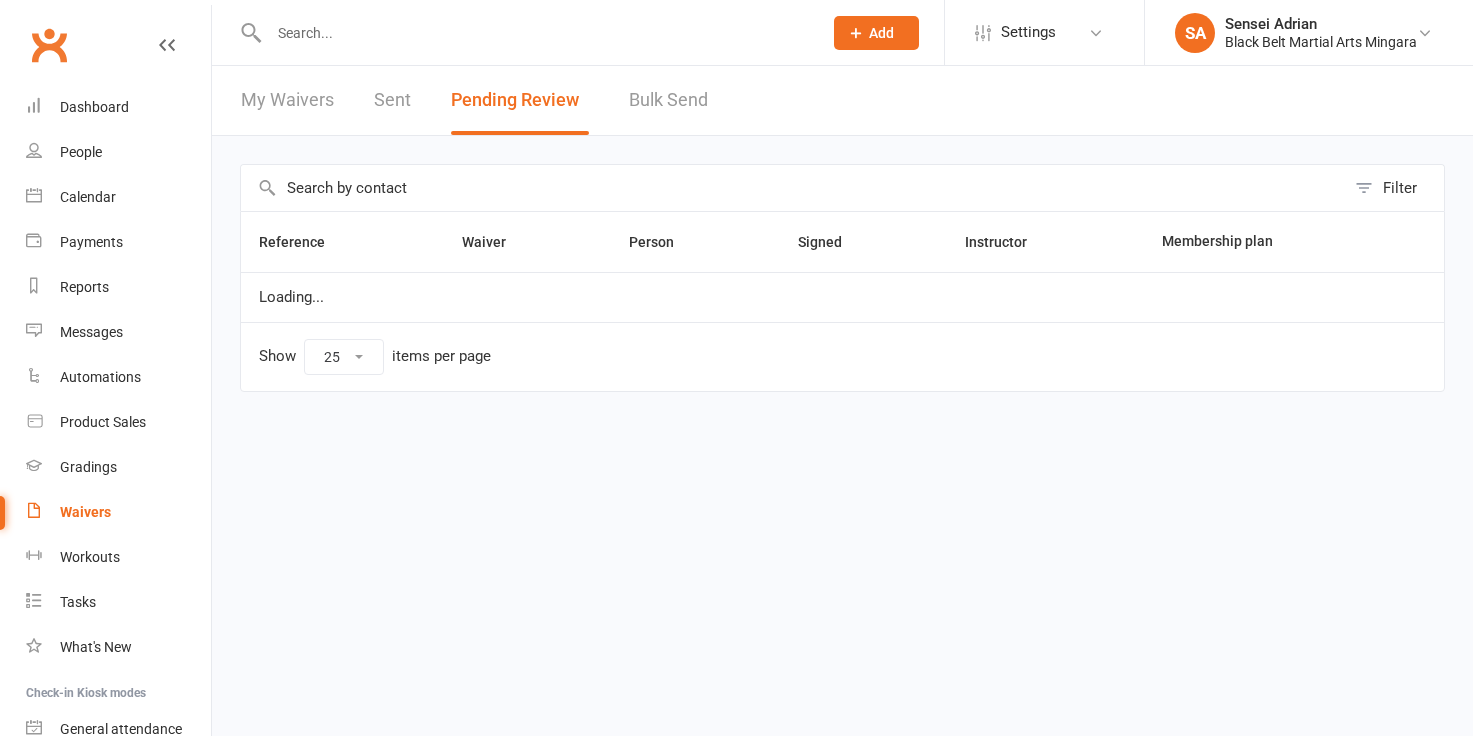 select on "25" 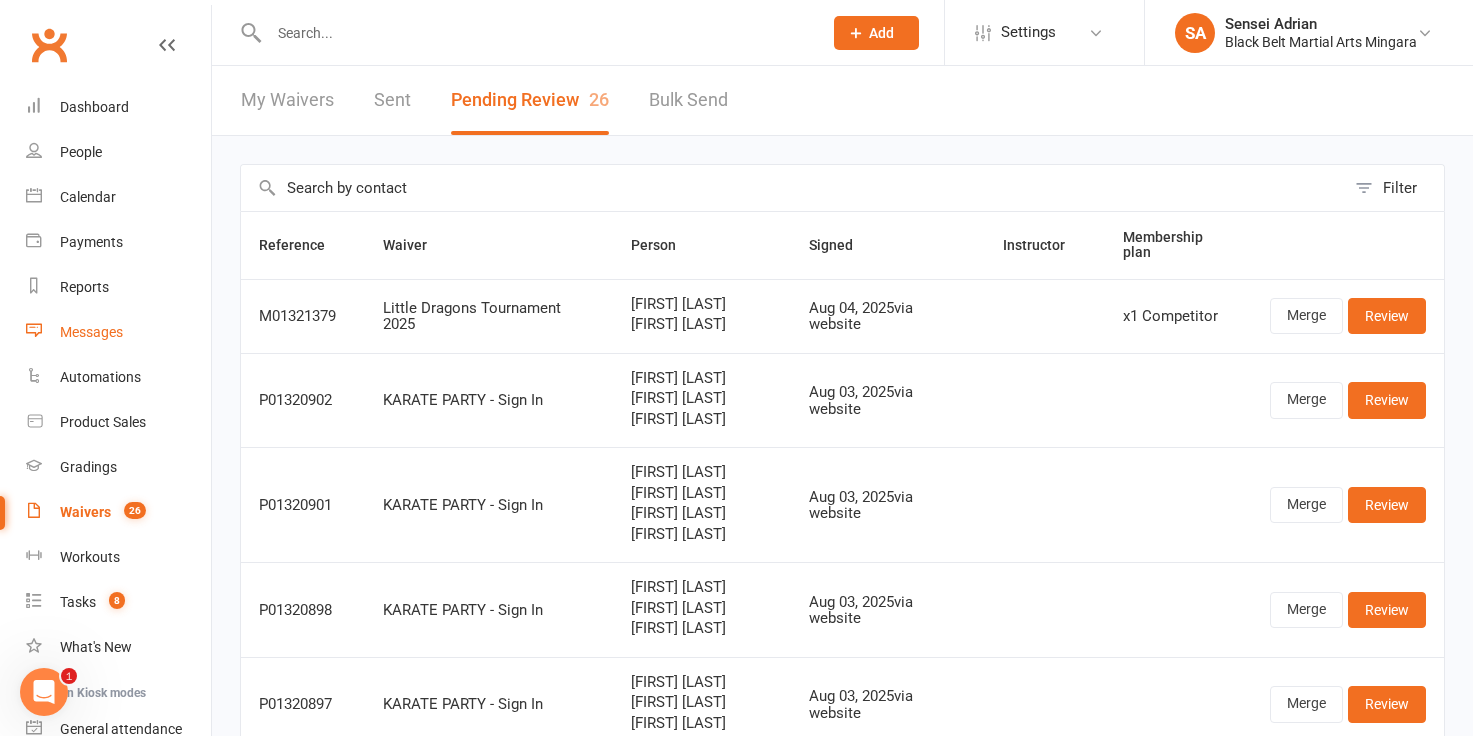 scroll, scrollTop: 0, scrollLeft: 0, axis: both 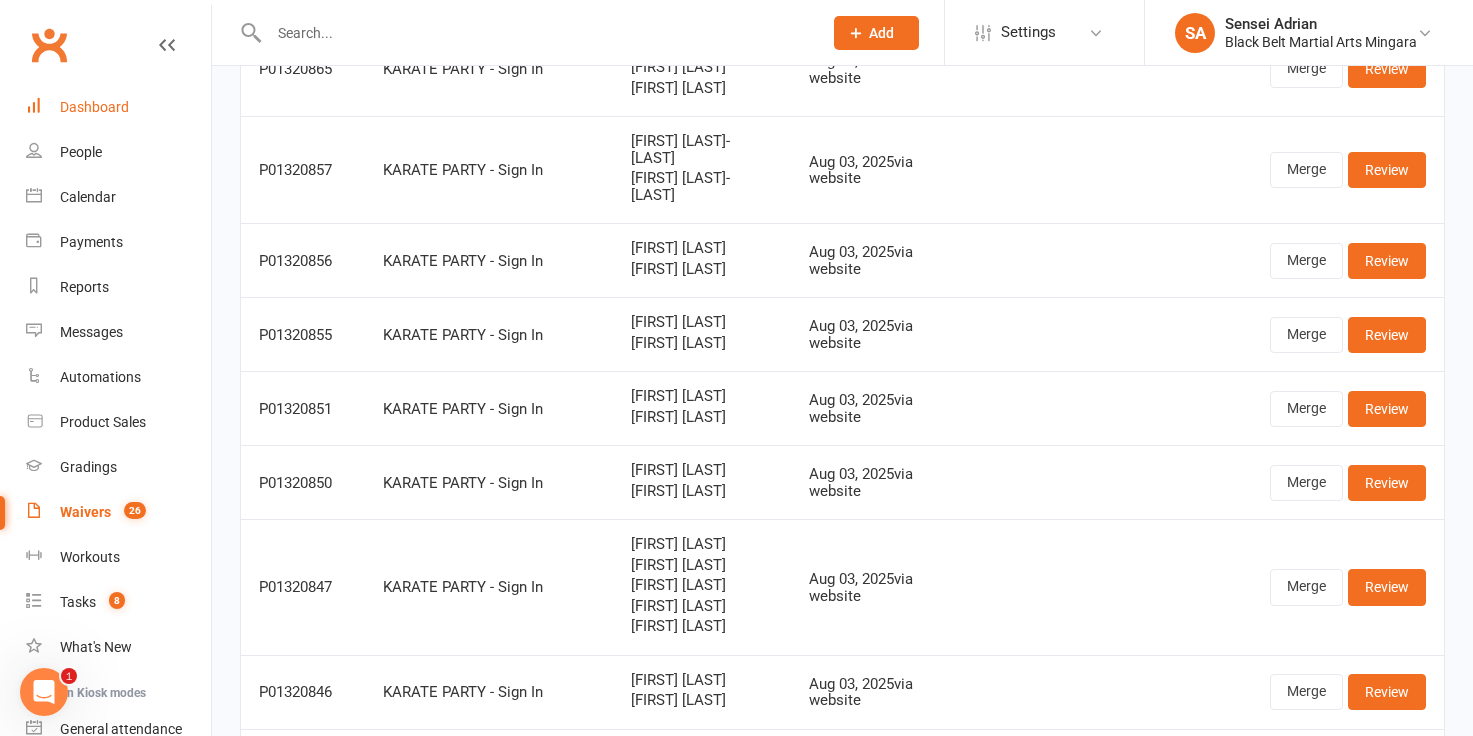 click on "Dashboard" at bounding box center (94, 107) 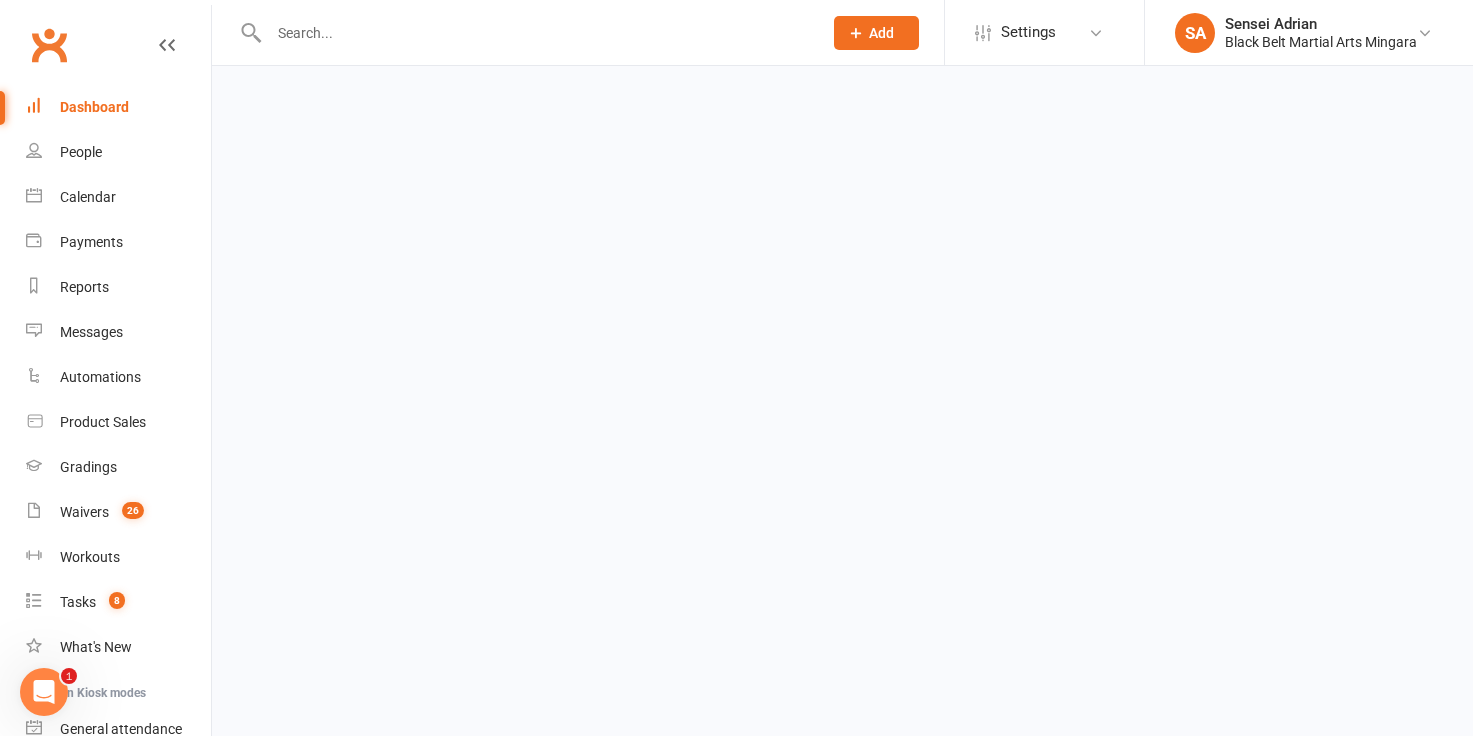 scroll, scrollTop: 0, scrollLeft: 0, axis: both 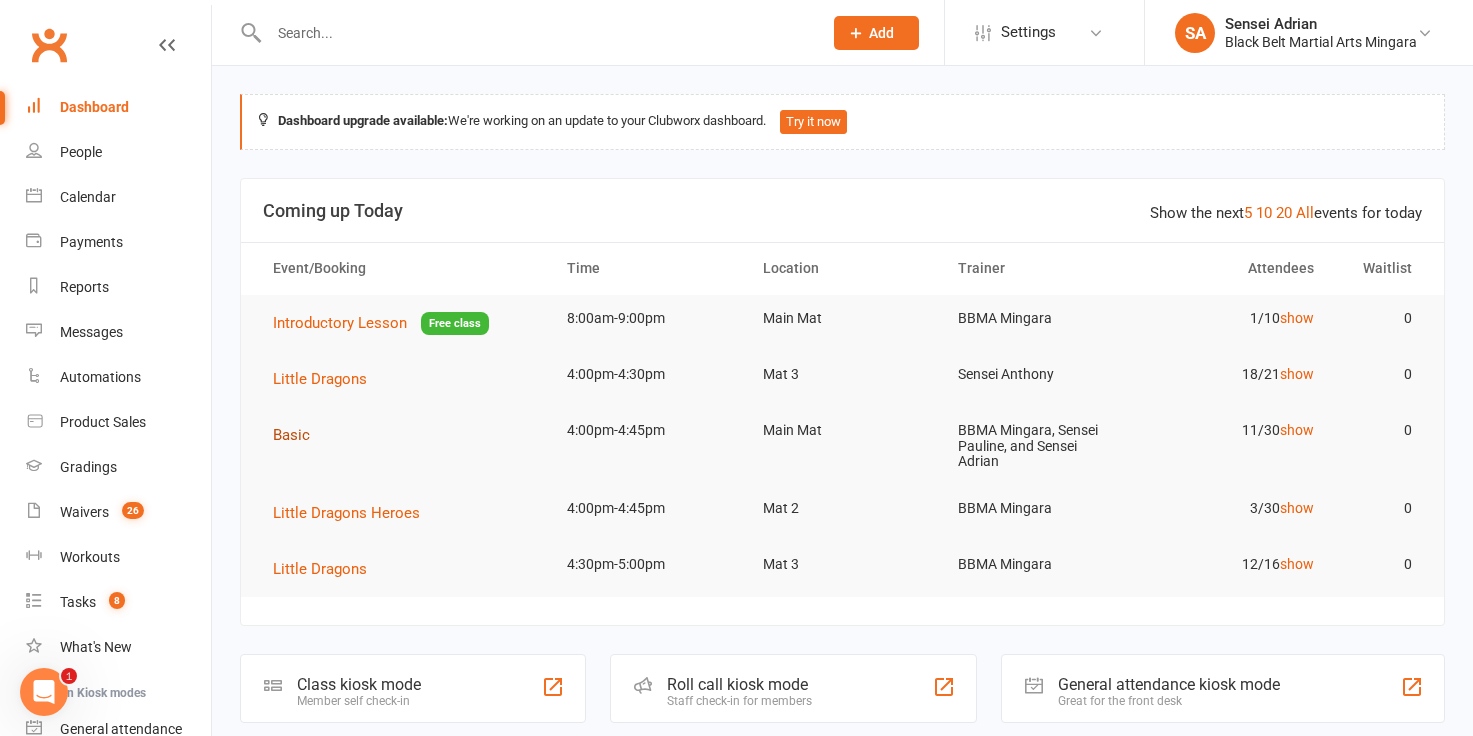 click on "Basic" at bounding box center (291, 435) 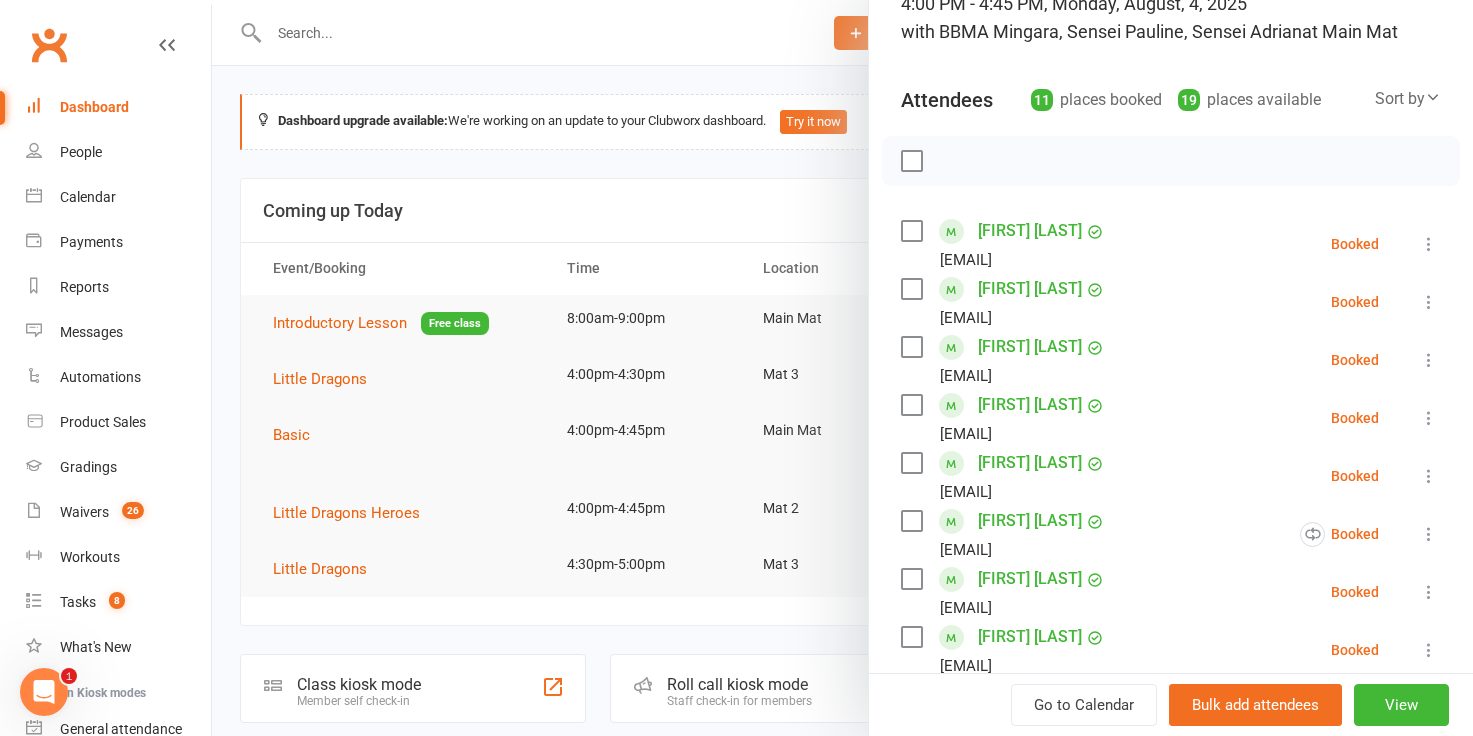 scroll, scrollTop: 160, scrollLeft: 0, axis: vertical 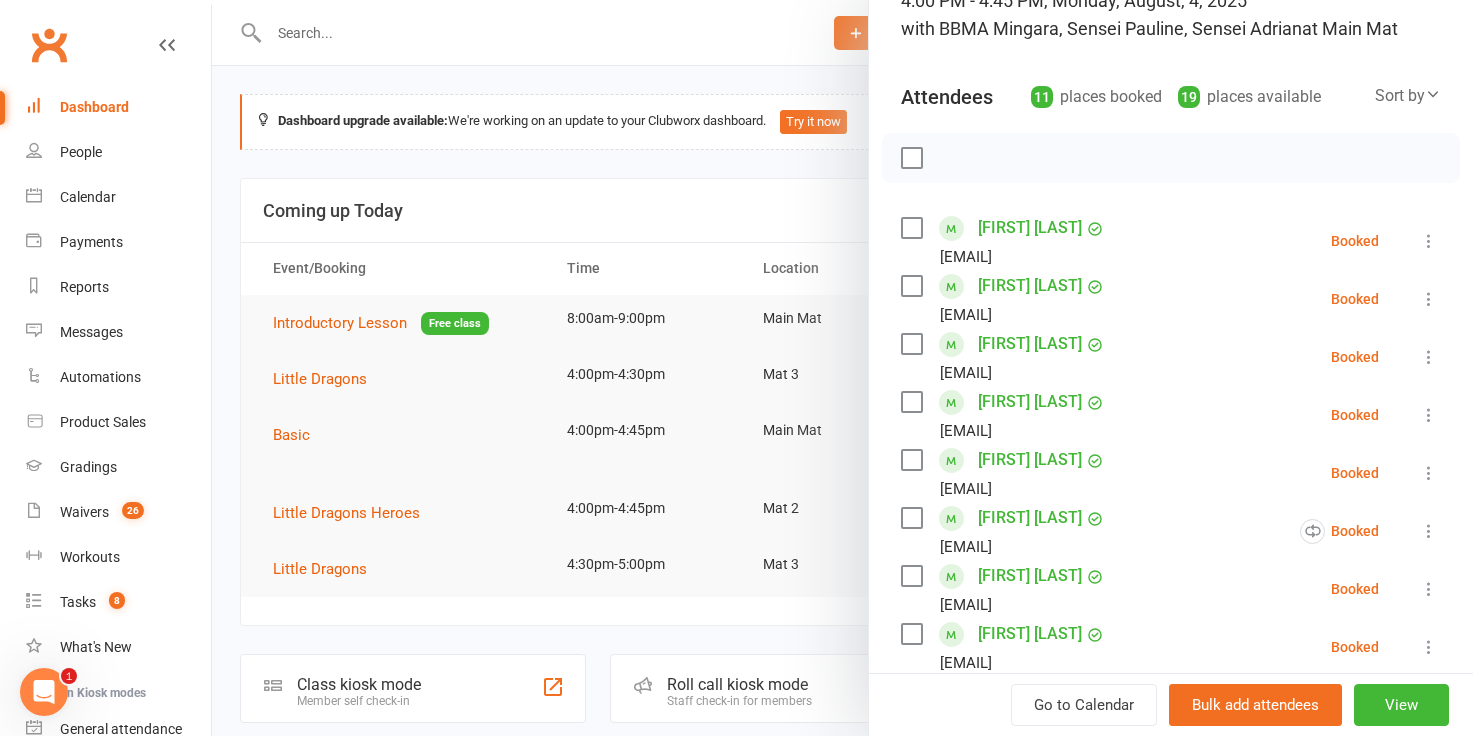 click at bounding box center (911, 460) 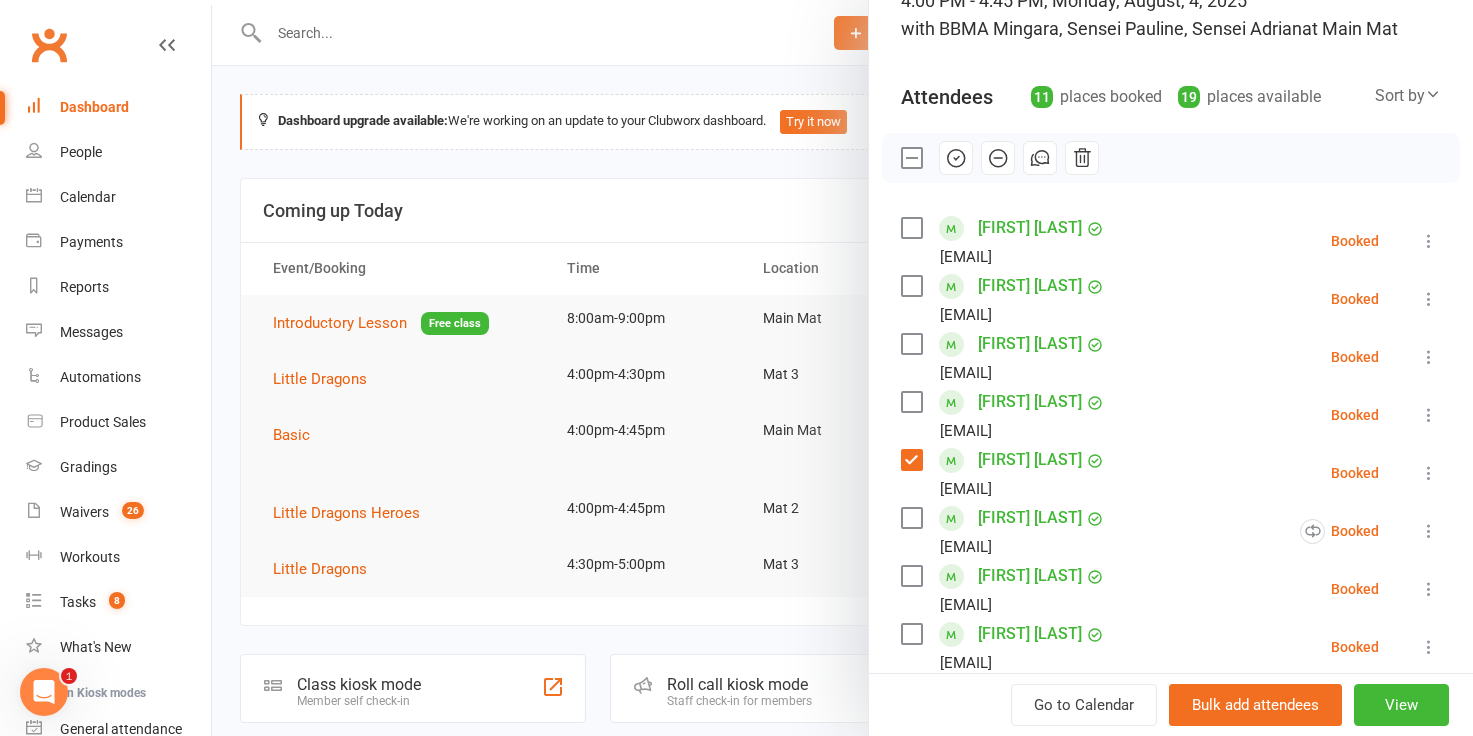 click at bounding box center [911, 518] 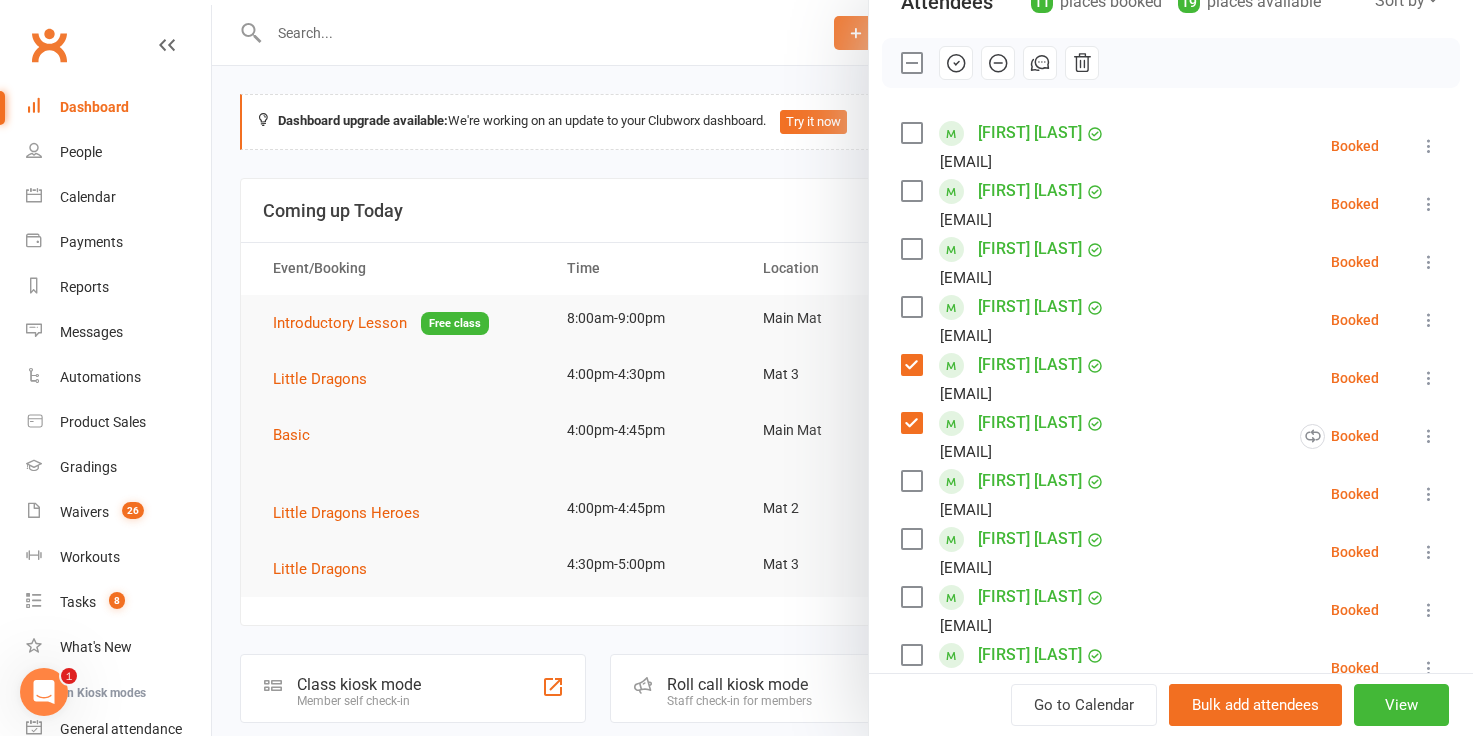 scroll, scrollTop: 273, scrollLeft: 0, axis: vertical 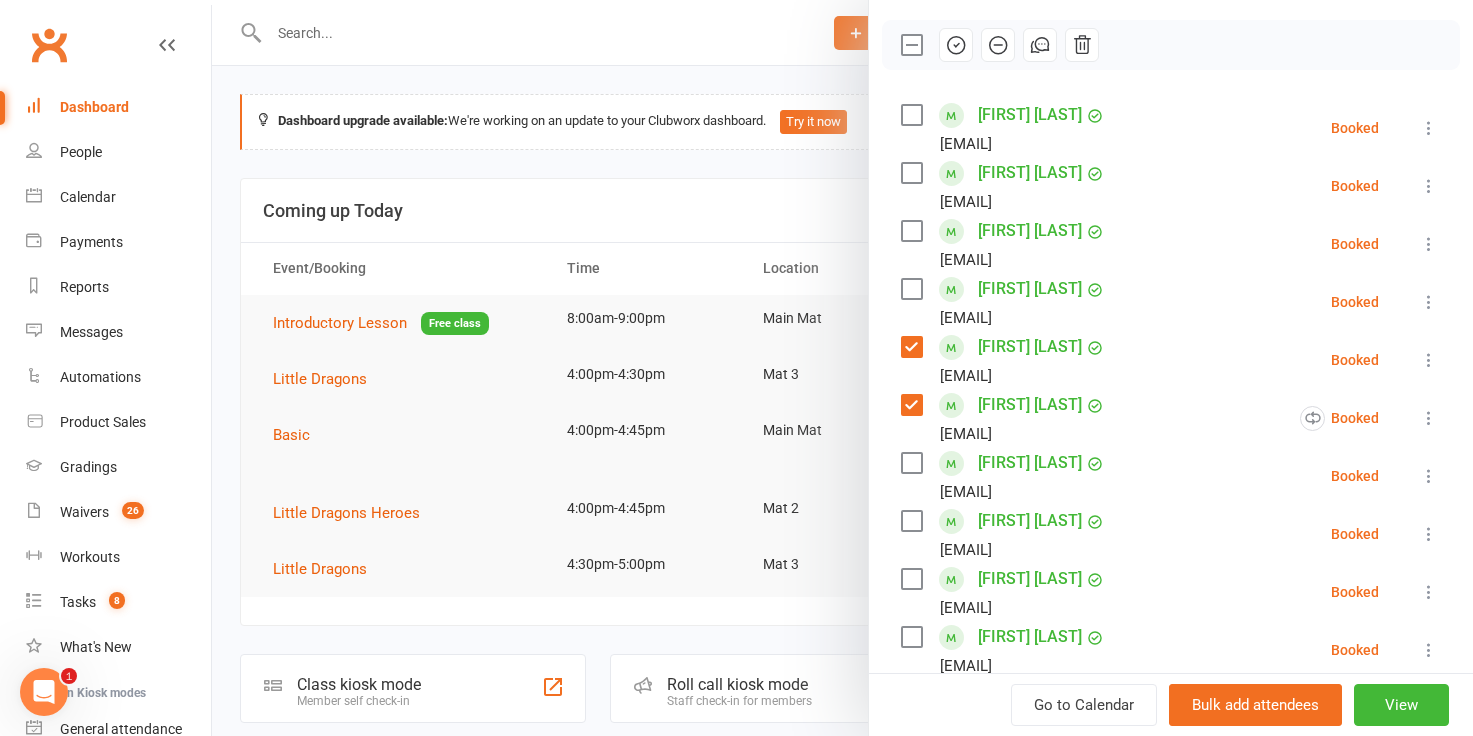click at bounding box center (911, 521) 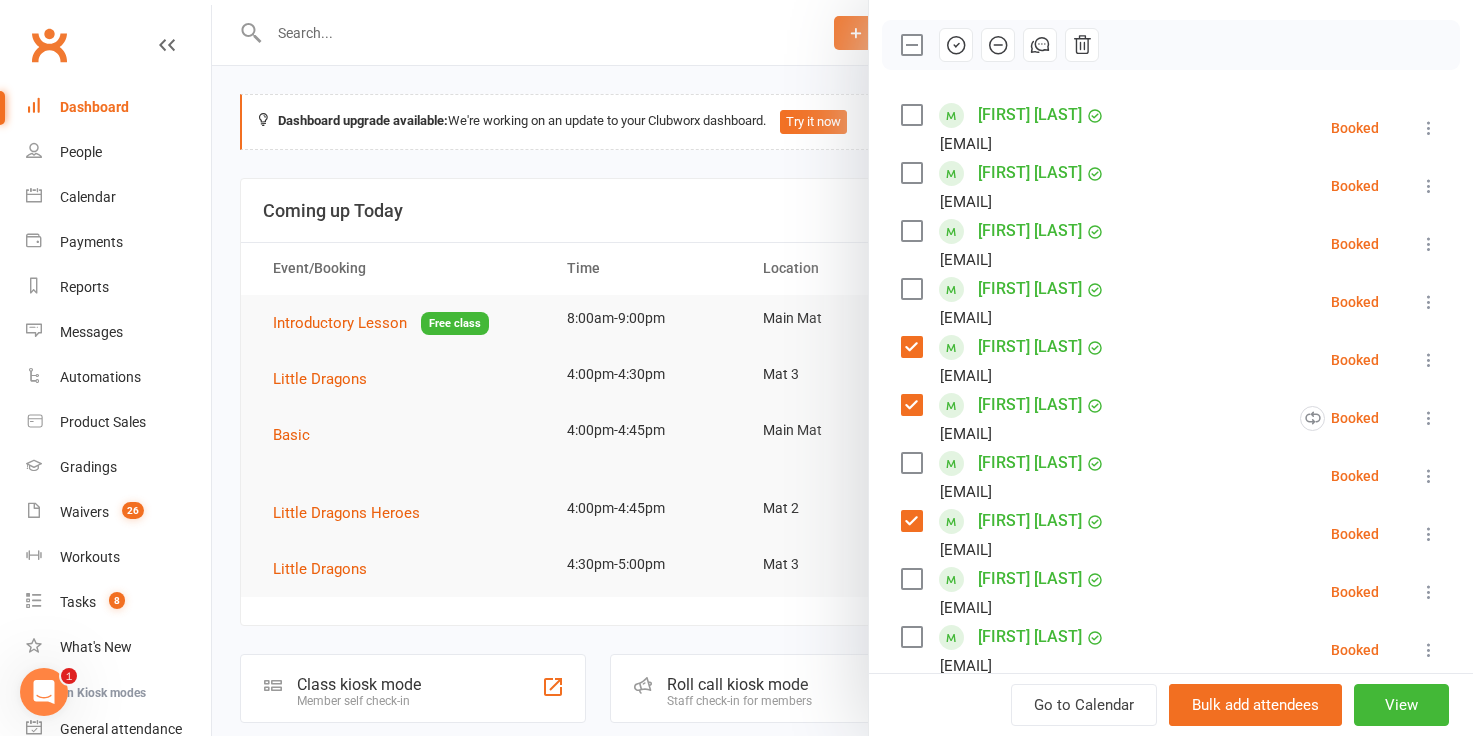 click at bounding box center [911, 579] 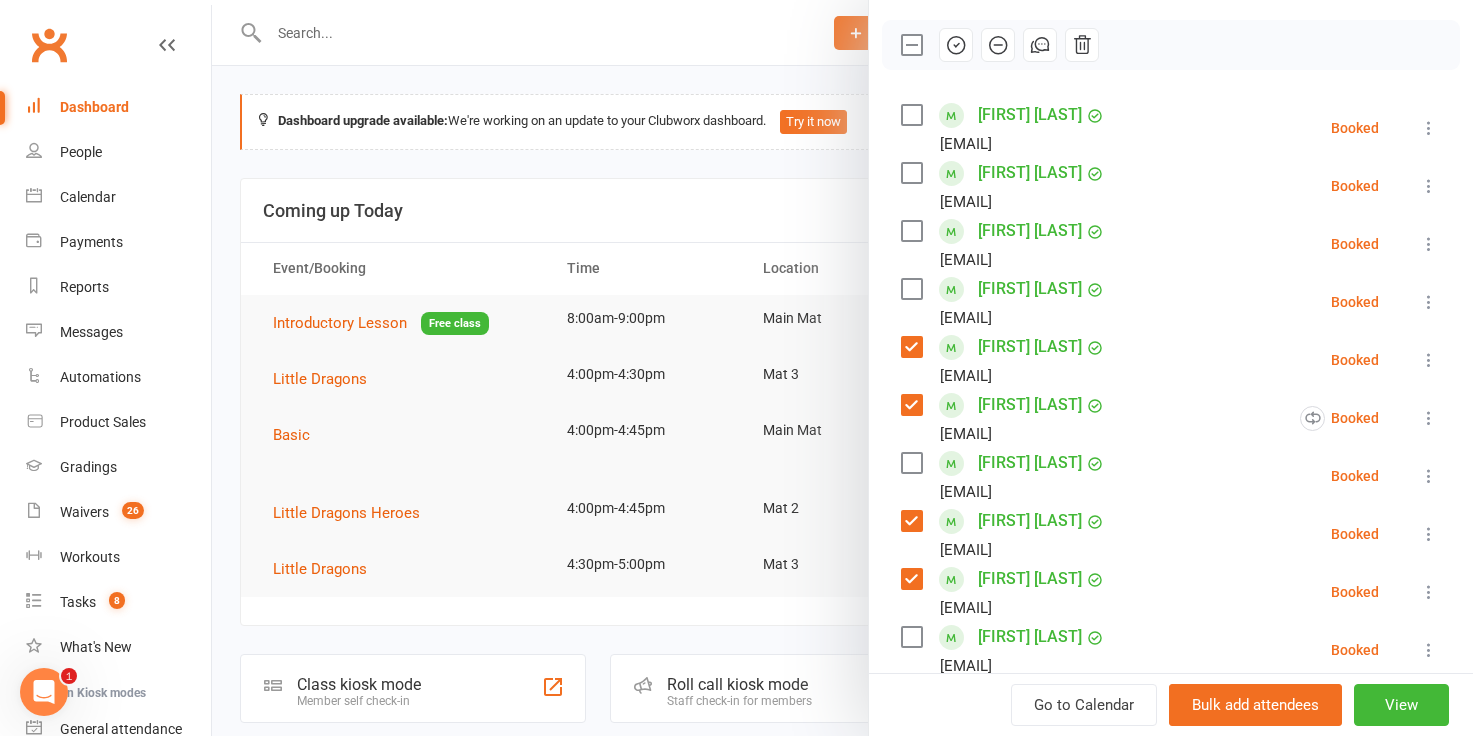 click at bounding box center [911, 637] 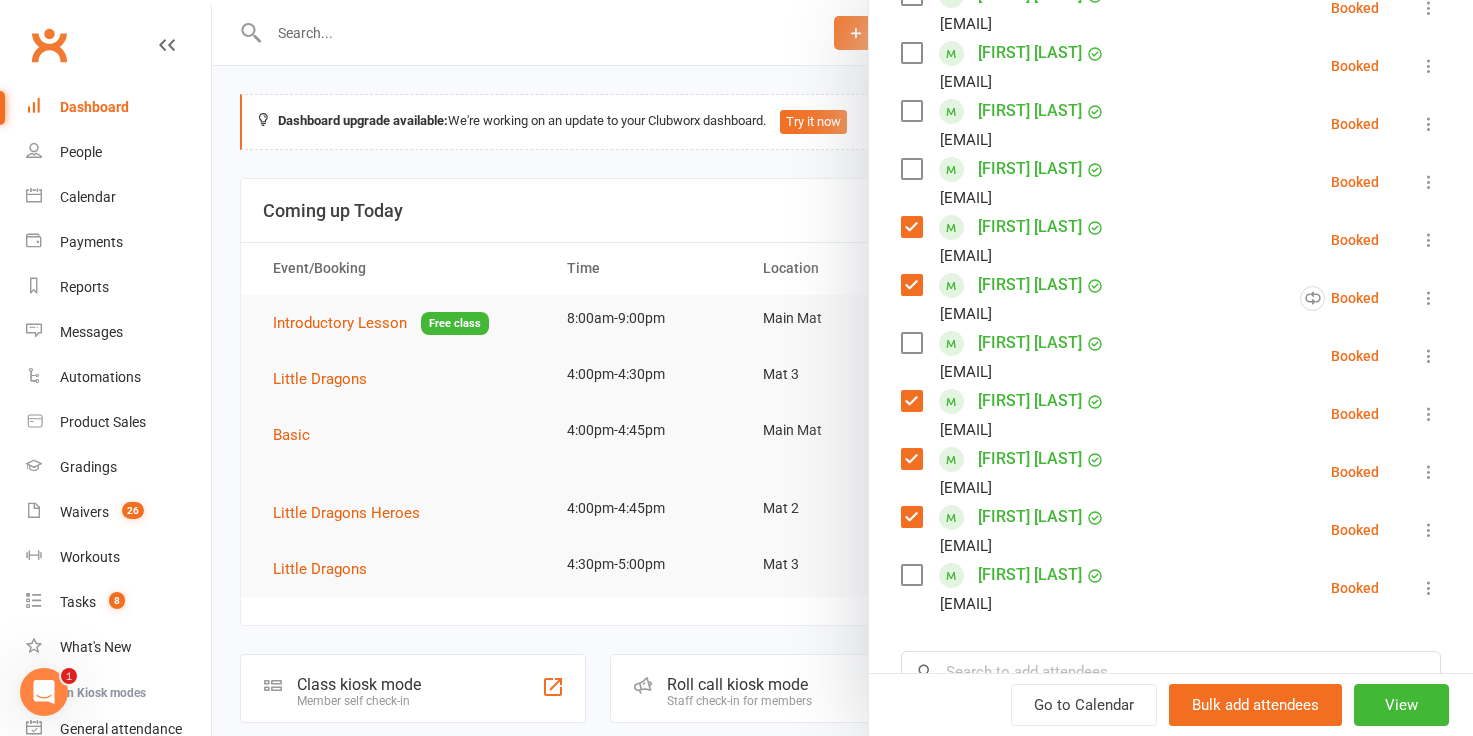 scroll, scrollTop: 431, scrollLeft: 0, axis: vertical 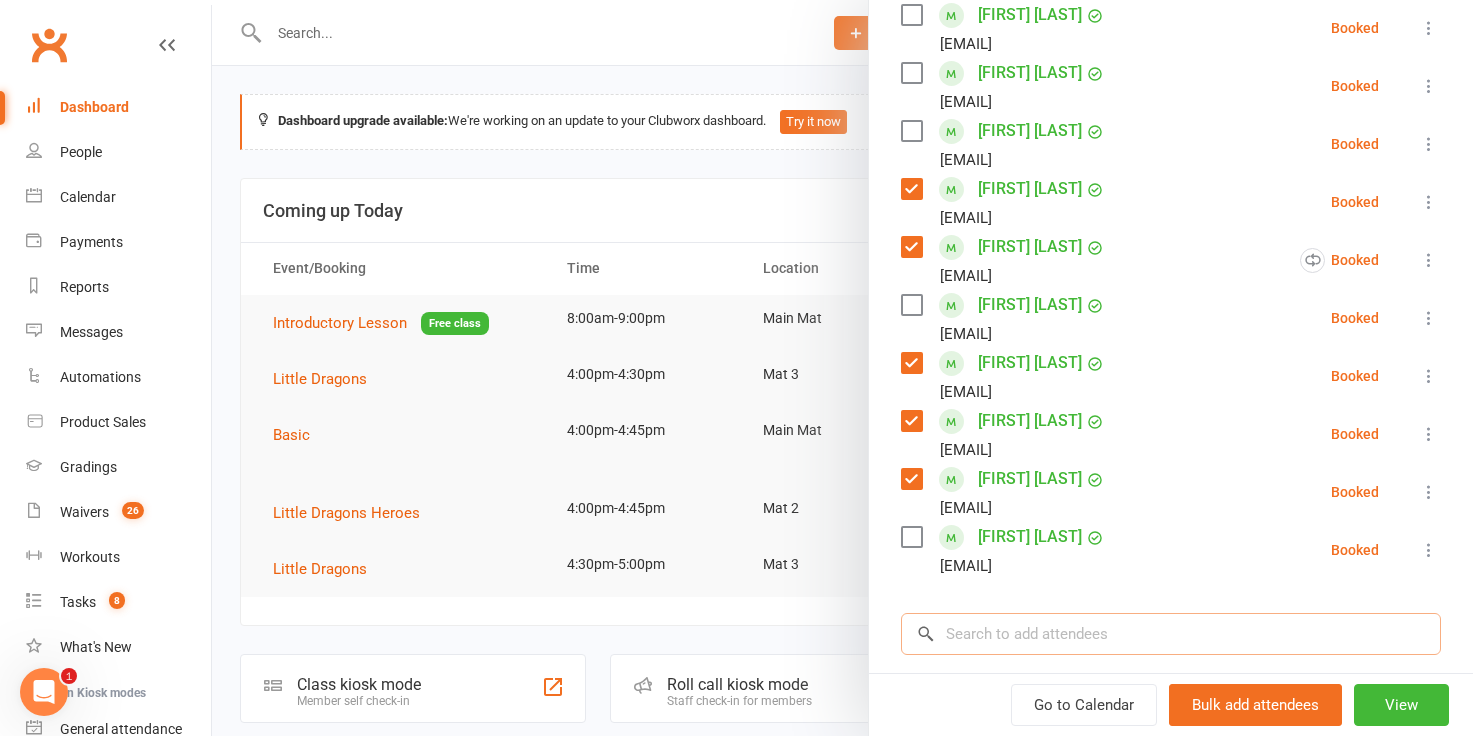 click at bounding box center [1171, 634] 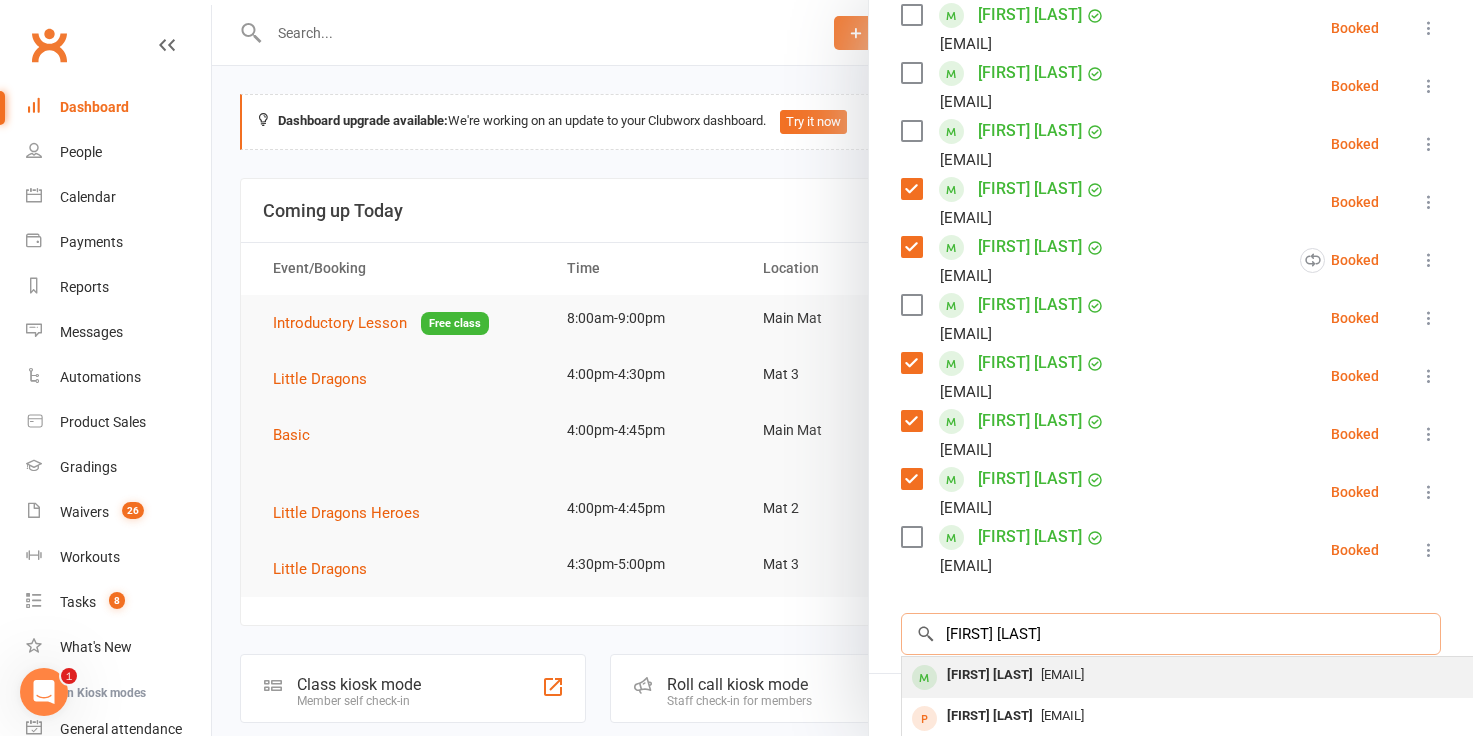type on "[FIRST] [LAST]" 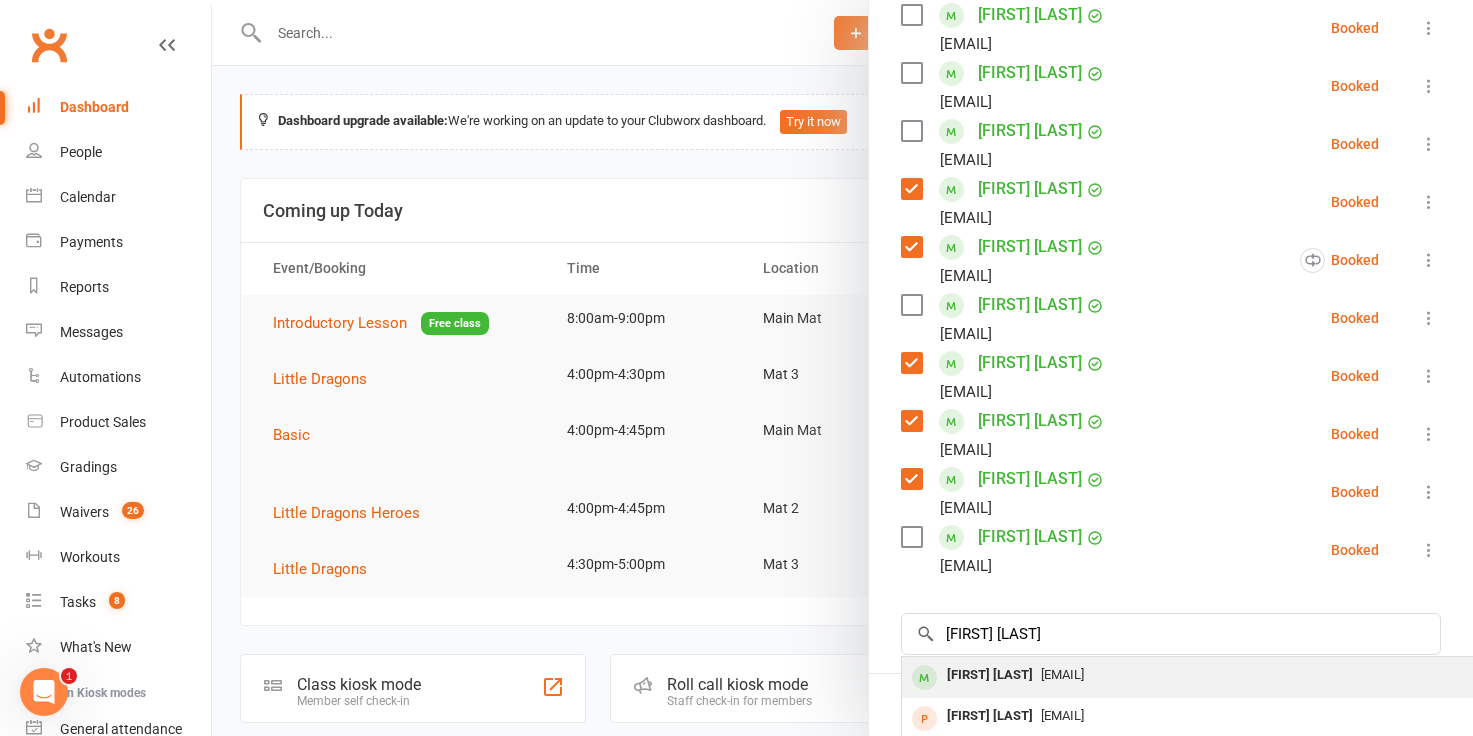 click on "[FIRST] [LAST]" at bounding box center (990, 675) 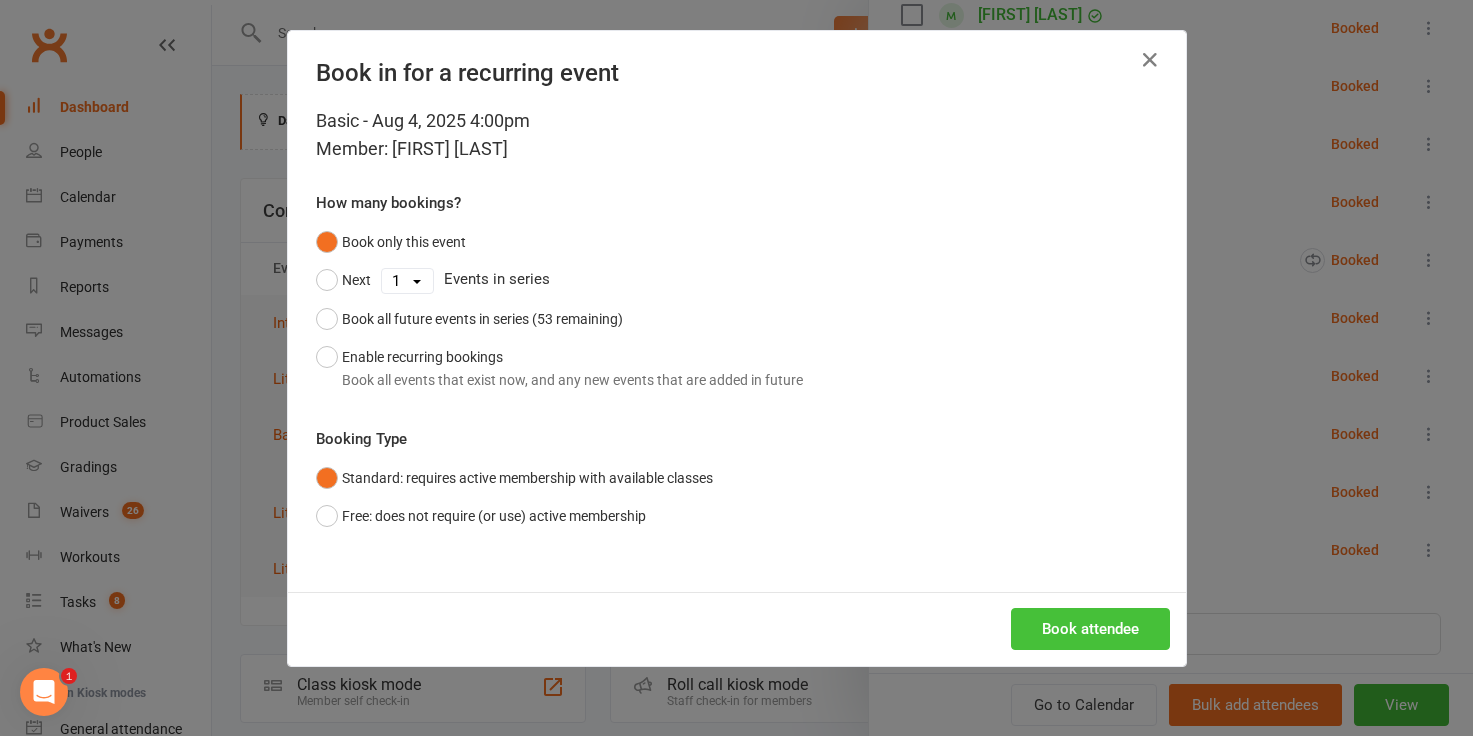 click on "Book attendee" at bounding box center (1090, 629) 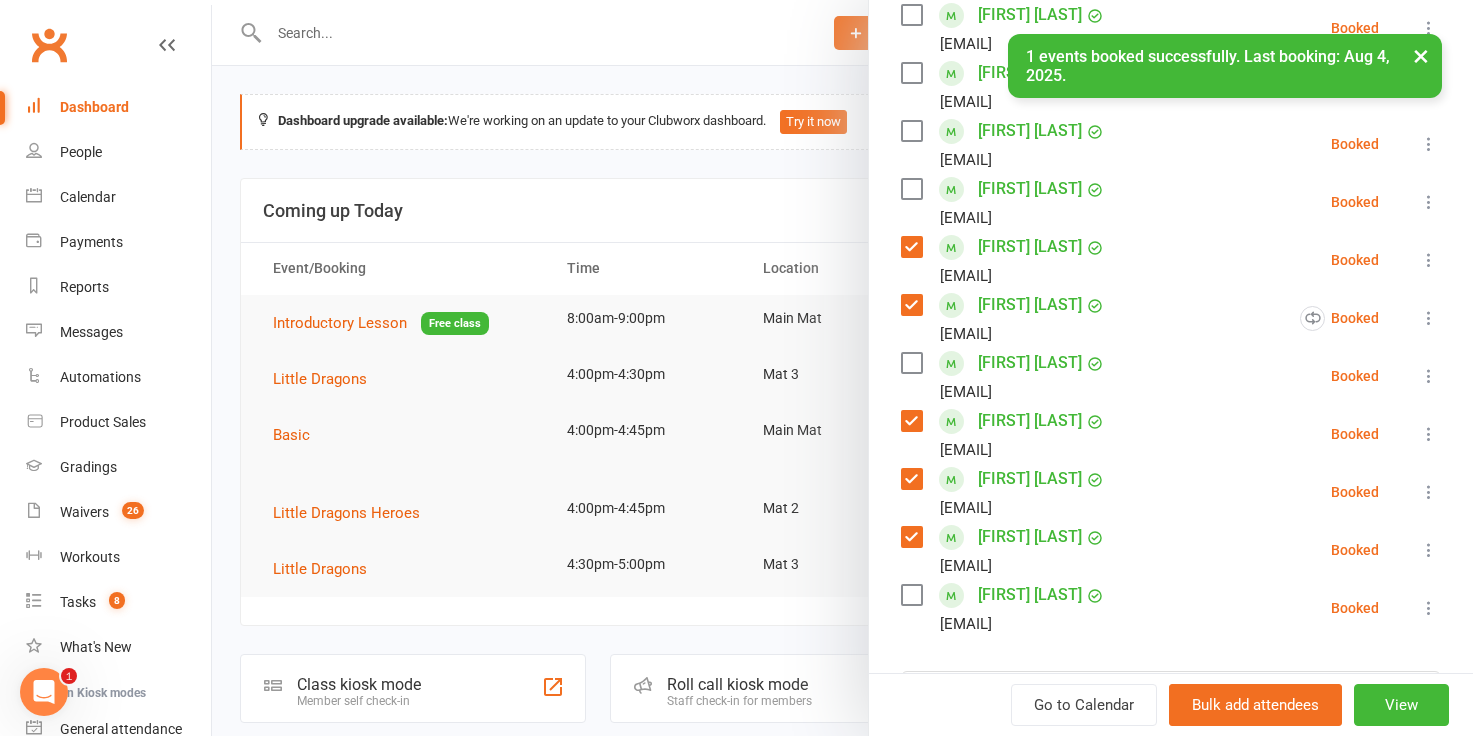 click on "[EMAIL]" at bounding box center [966, 566] 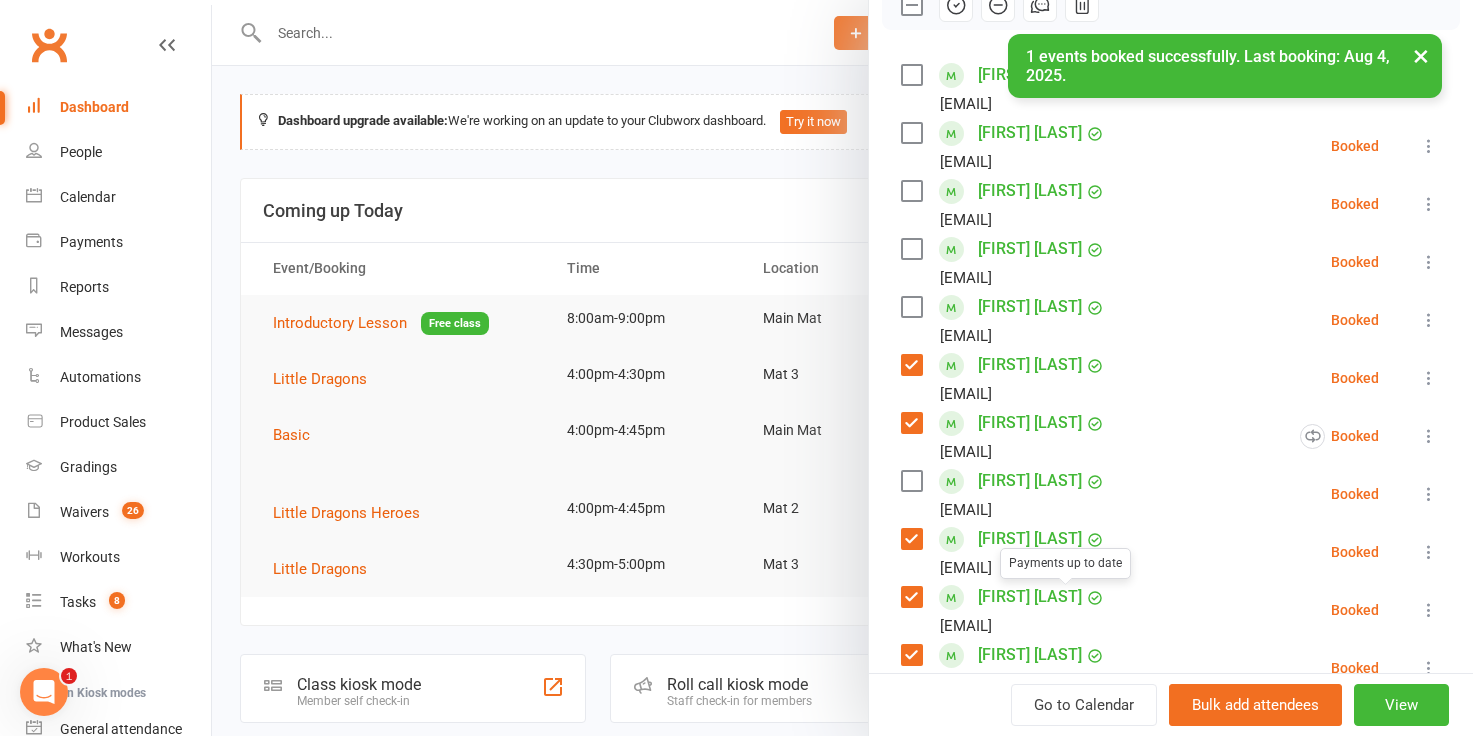 scroll, scrollTop: 309, scrollLeft: 0, axis: vertical 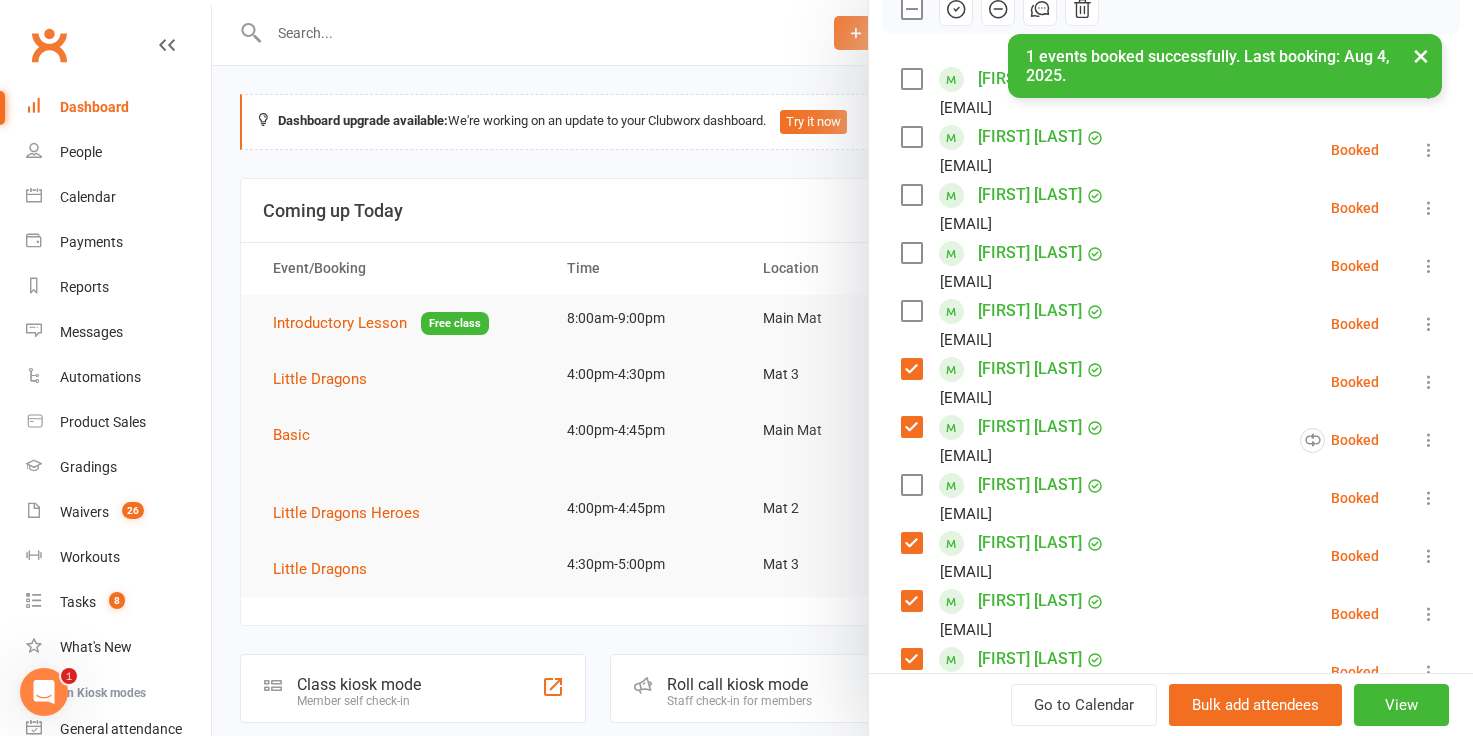 click at bounding box center [911, 311] 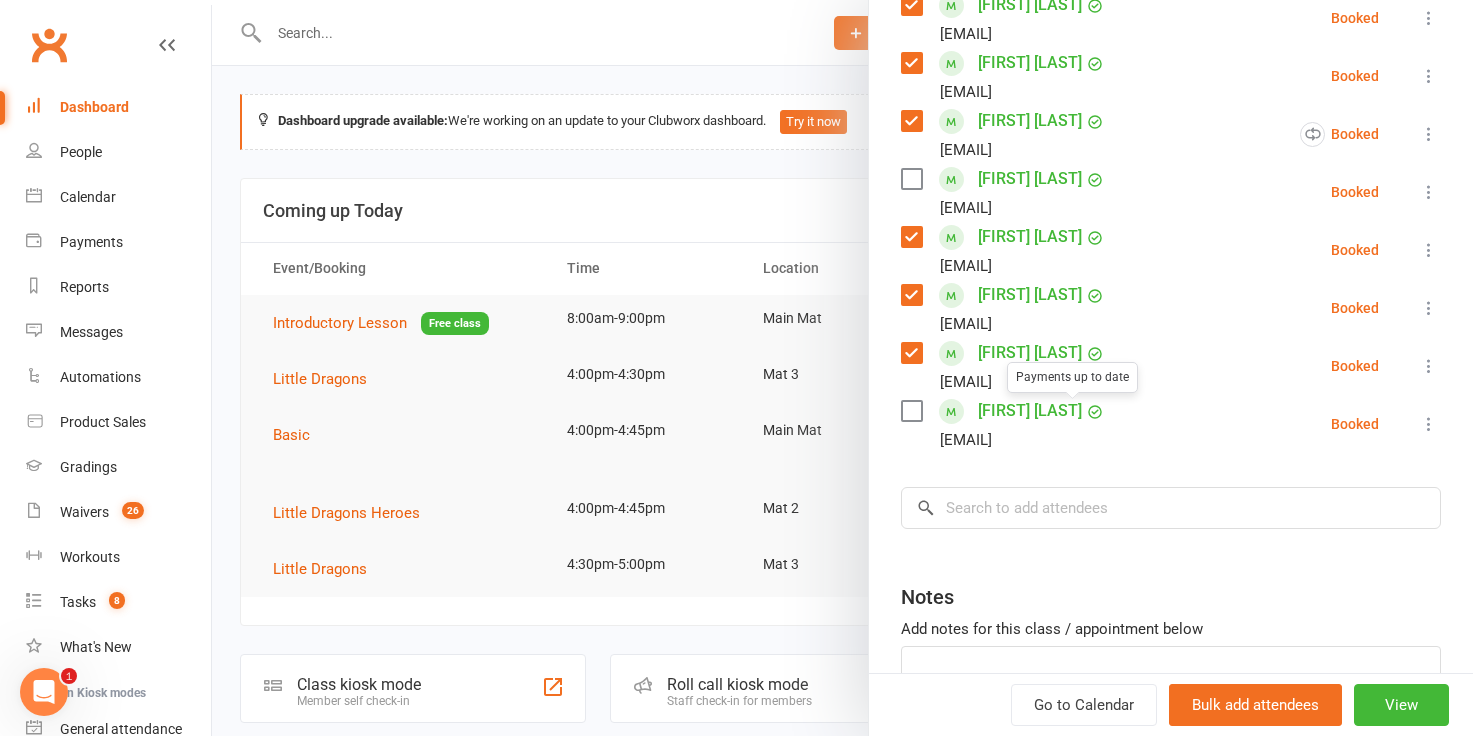 scroll, scrollTop: 619, scrollLeft: 0, axis: vertical 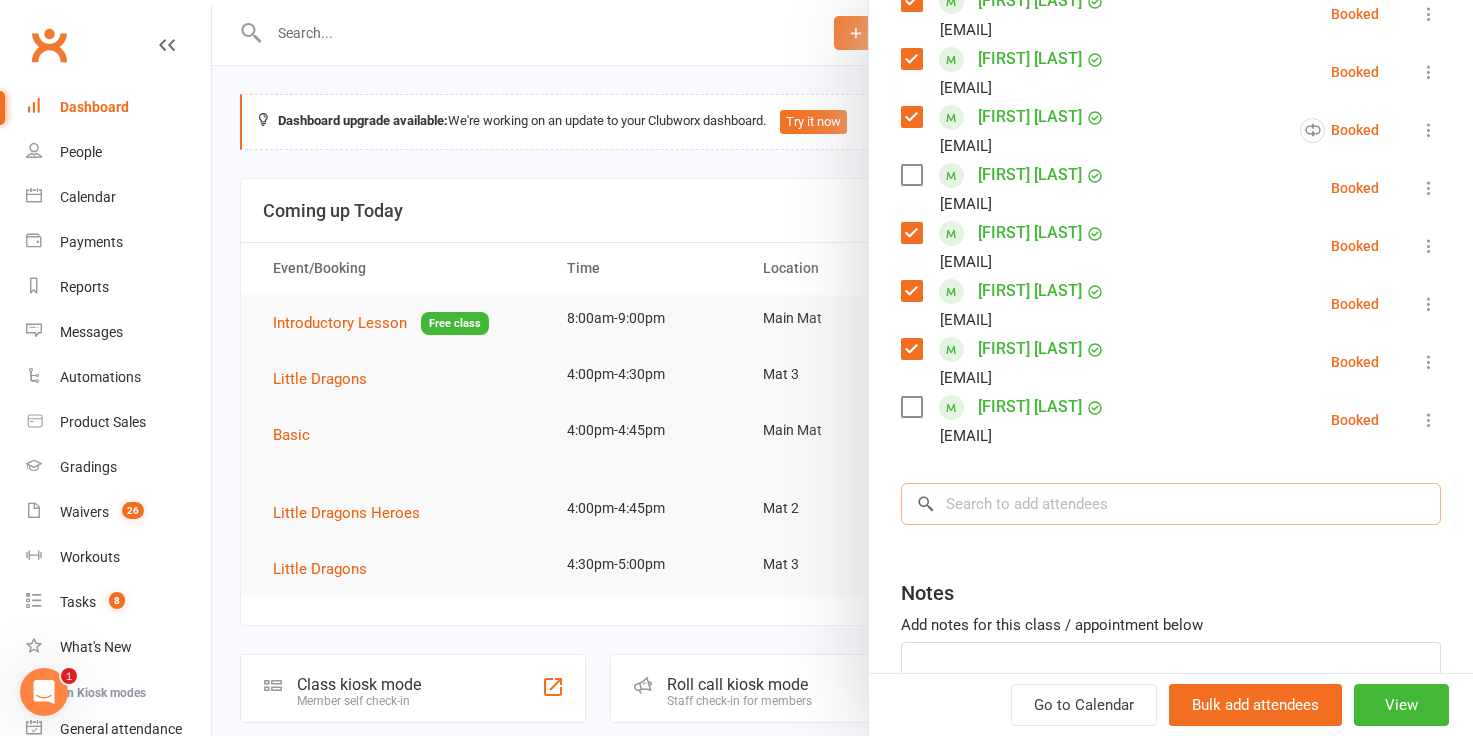 click at bounding box center (1171, 504) 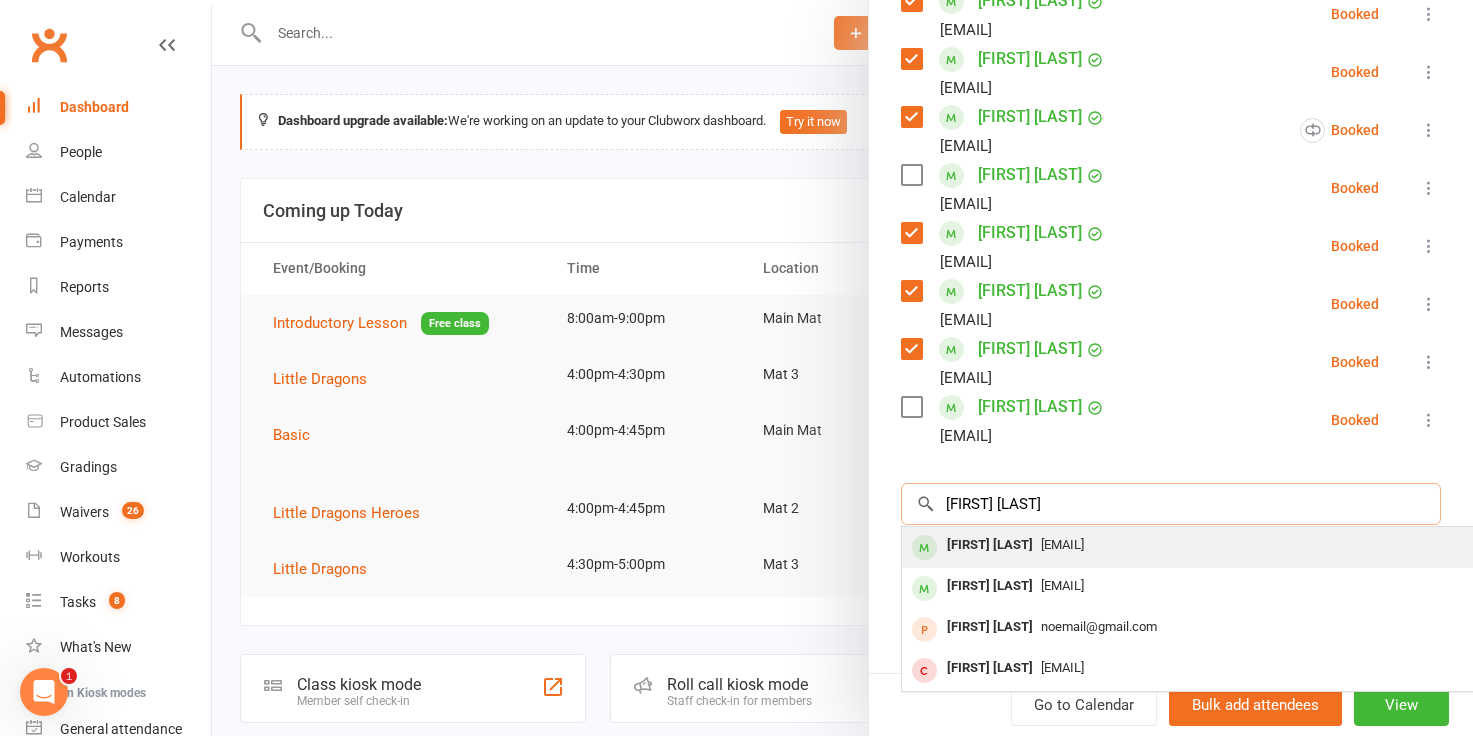 type on "[FIRST] [LAST]" 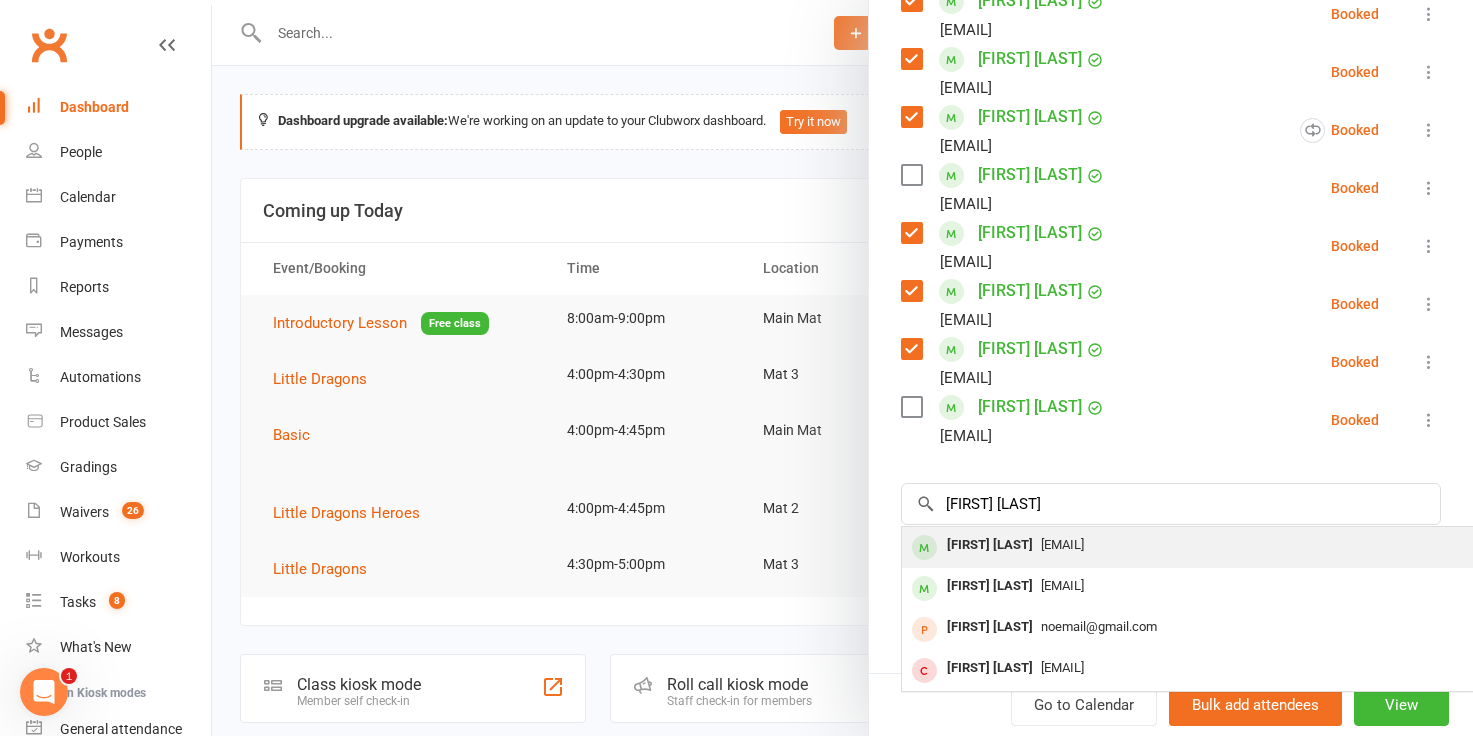 click on "[FIRST] [LAST]" at bounding box center (990, 545) 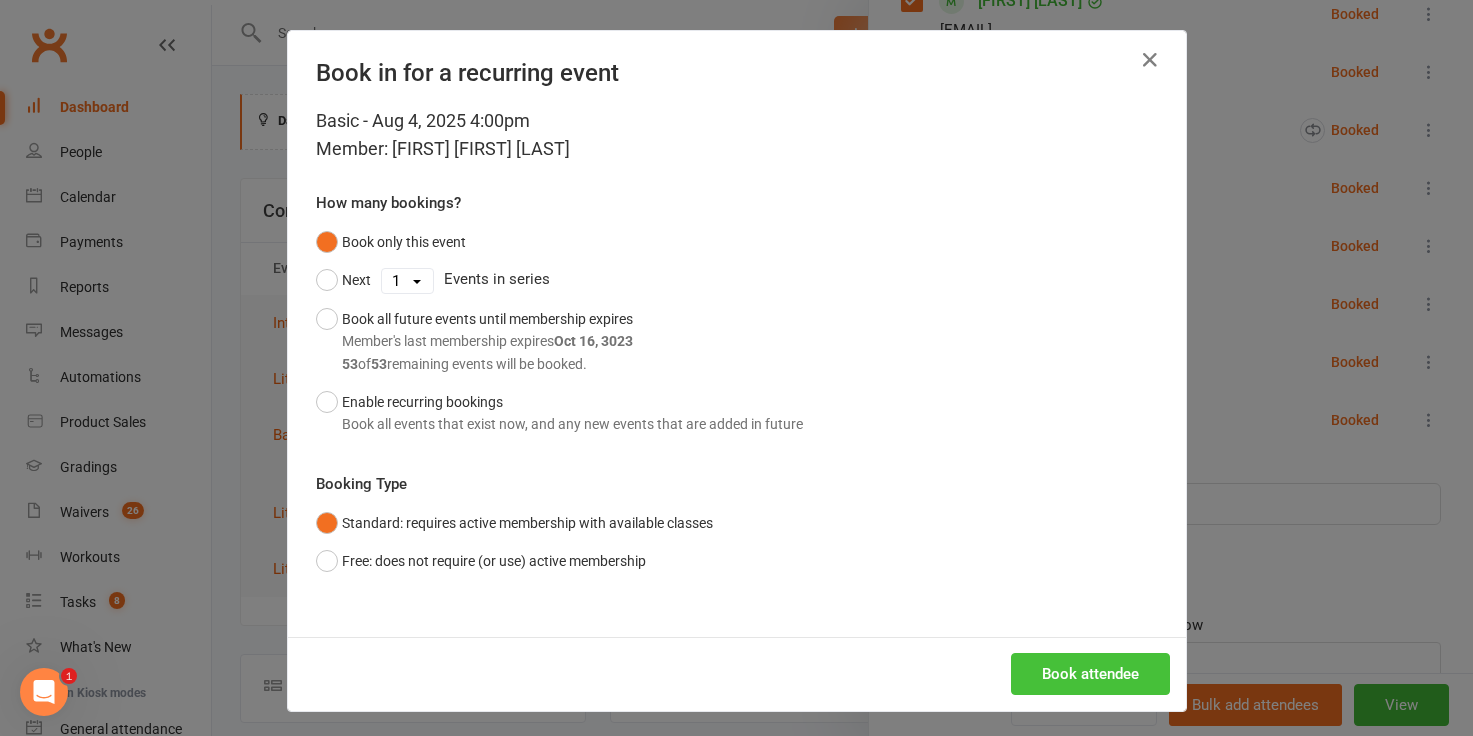 click on "Book attendee" at bounding box center [1090, 674] 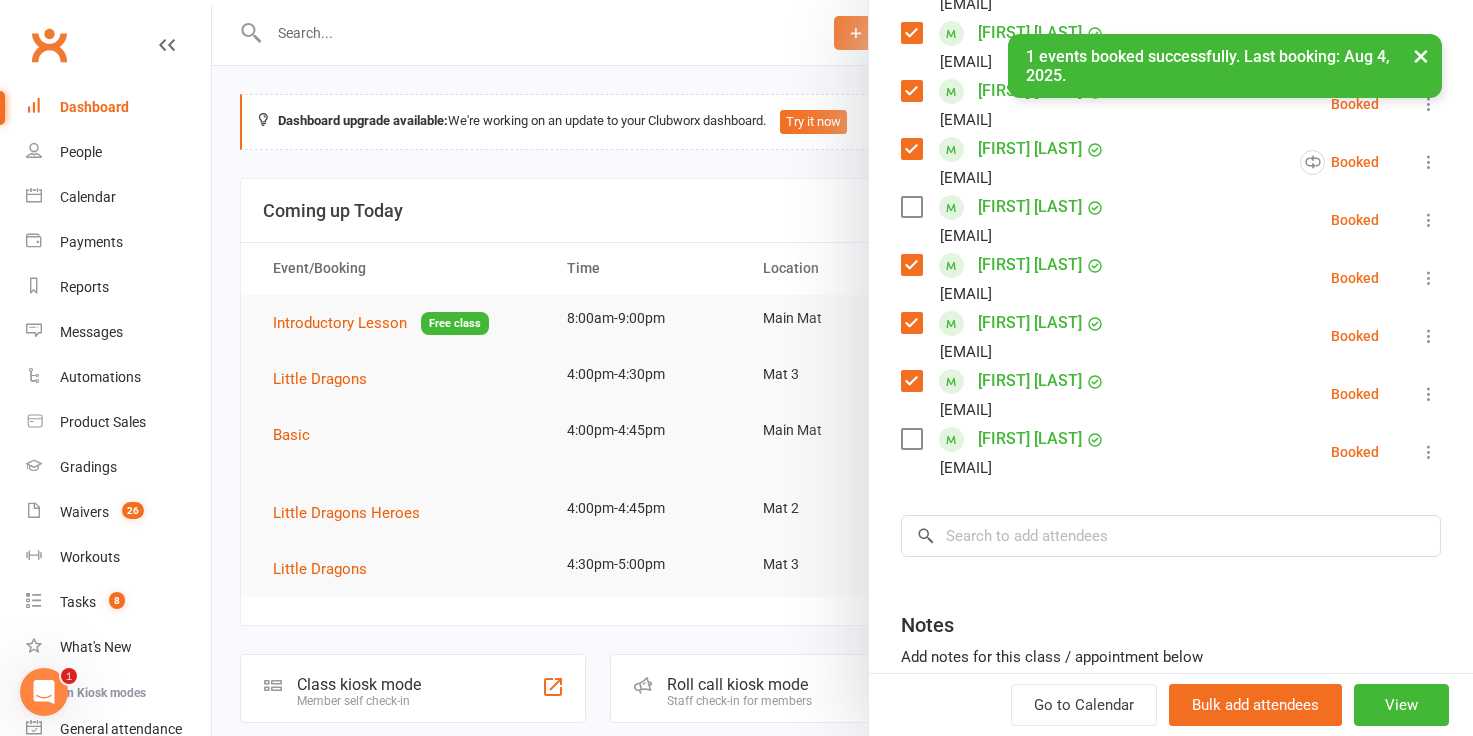 scroll, scrollTop: 697, scrollLeft: 0, axis: vertical 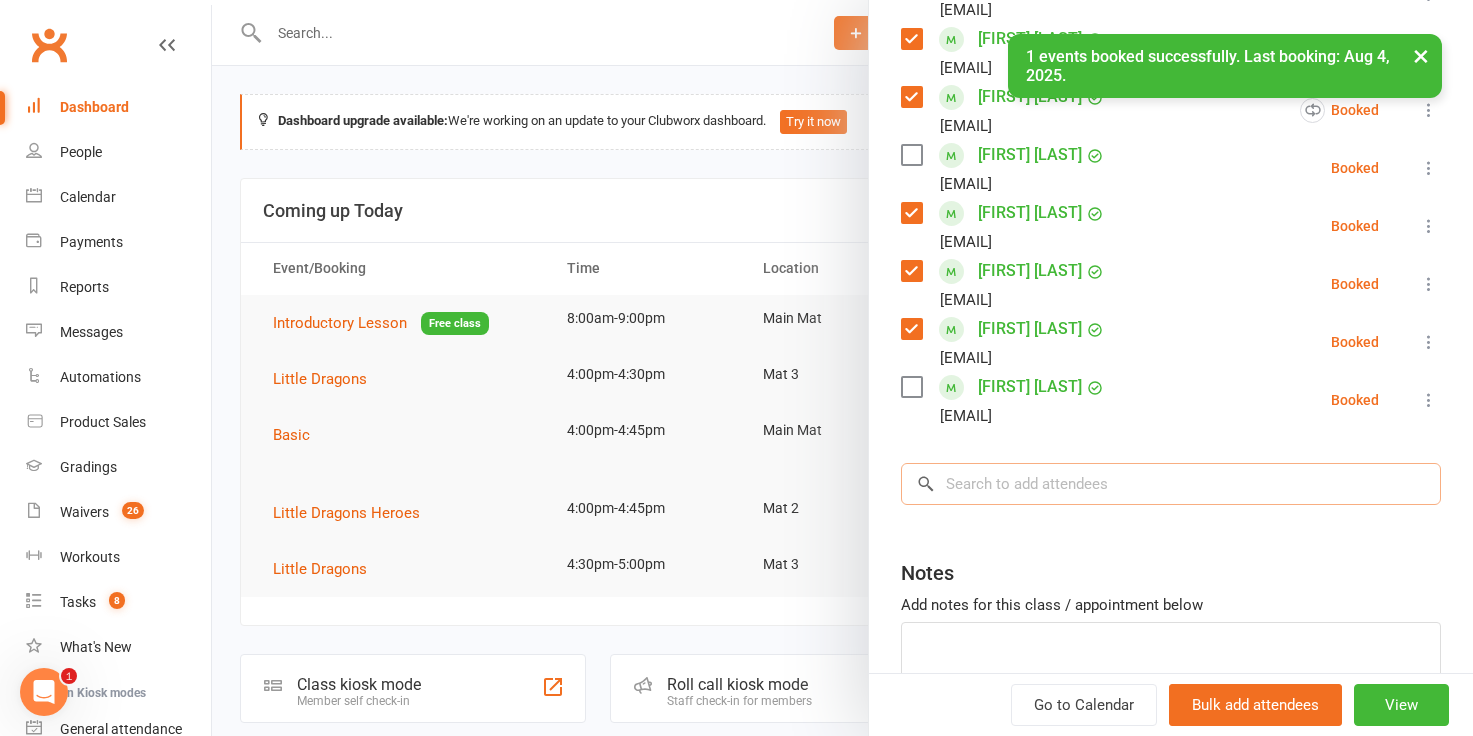 click at bounding box center [1171, 484] 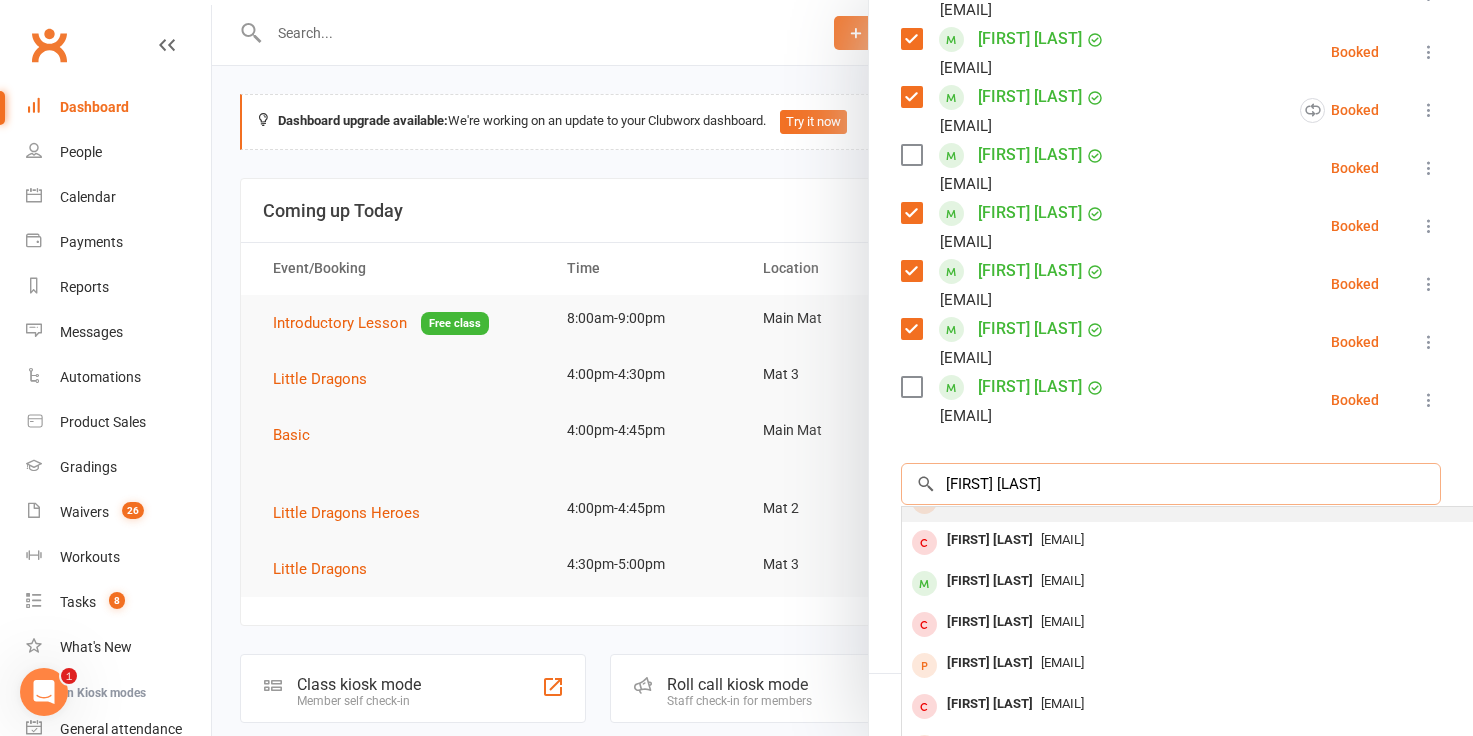 scroll, scrollTop: 33, scrollLeft: 0, axis: vertical 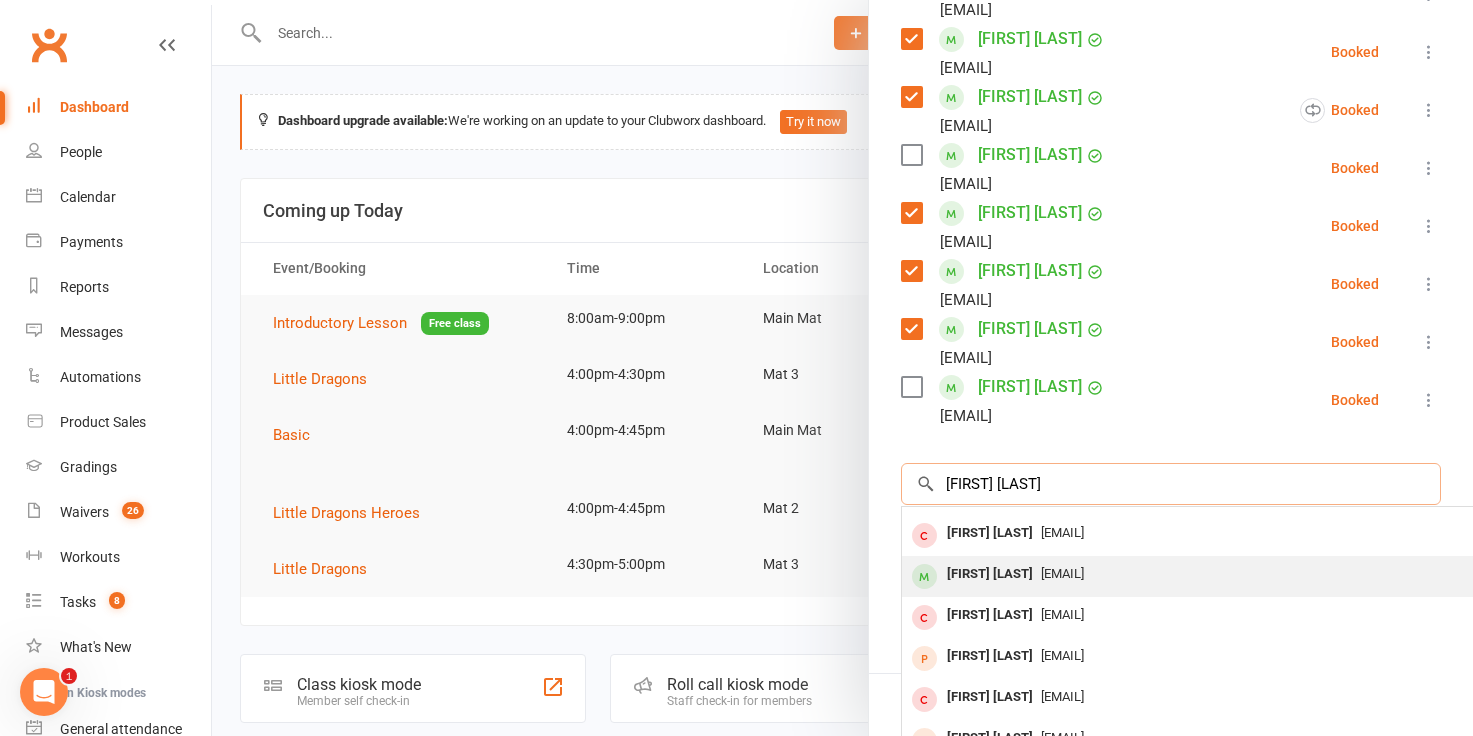 type on "[FIRST] [LAST]" 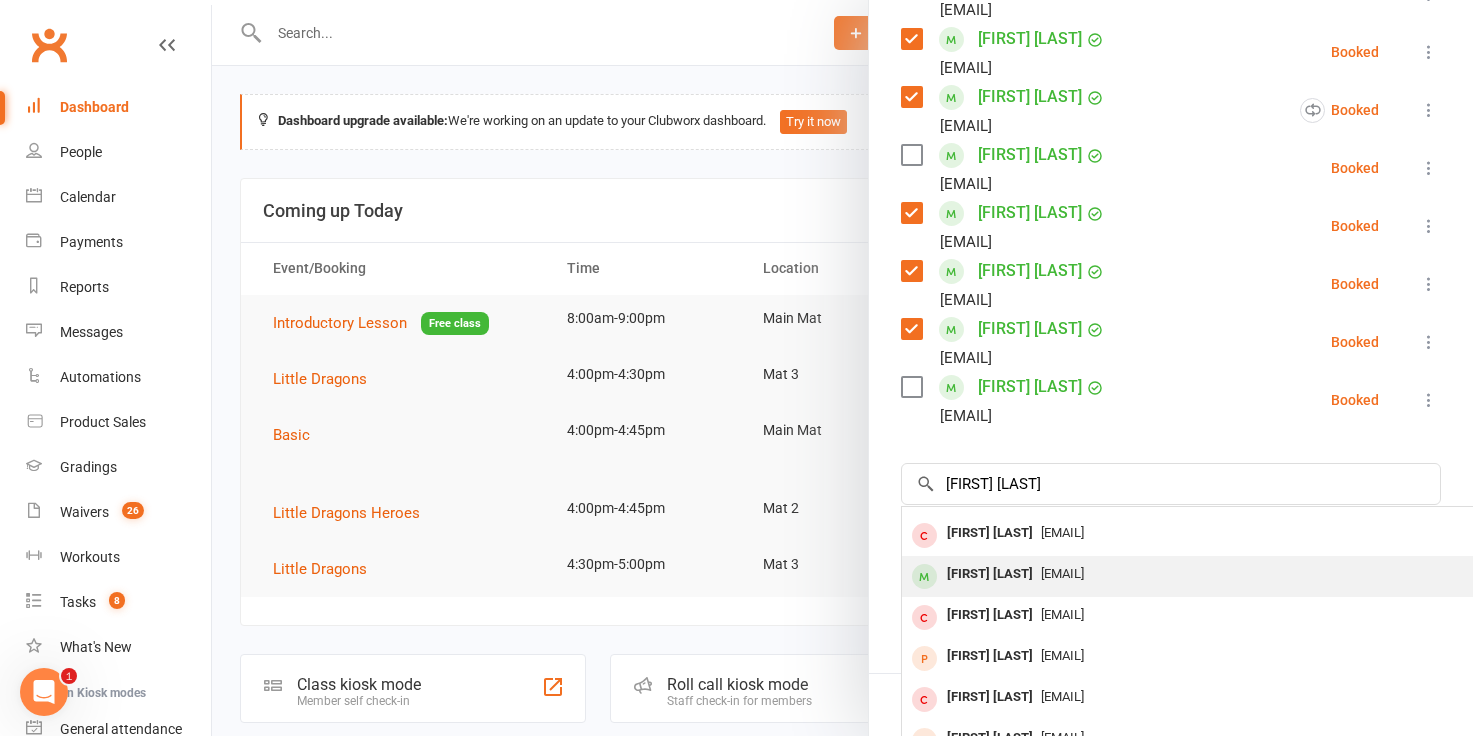 click on "[FIRST] [LAST]" at bounding box center [990, 574] 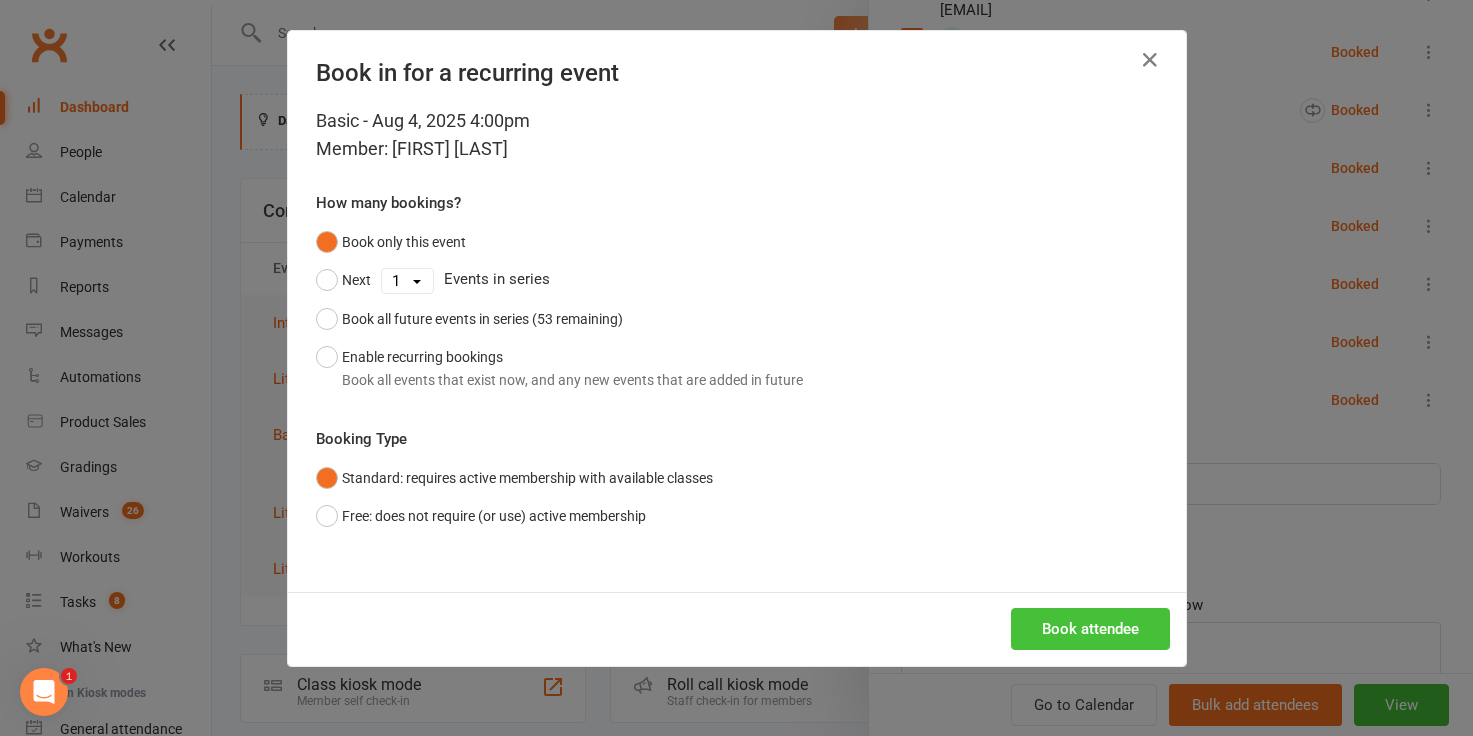 click on "Book attendee" at bounding box center (1090, 629) 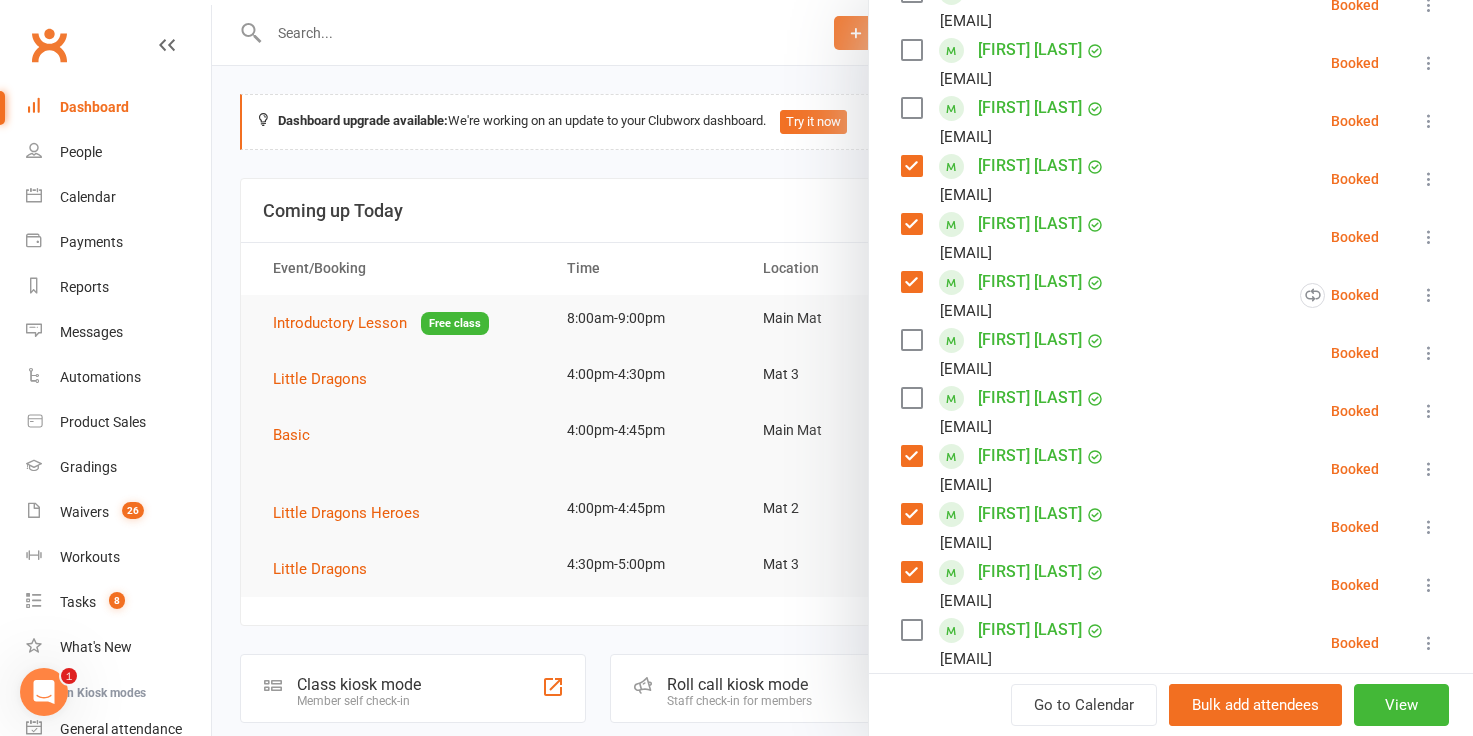 scroll, scrollTop: 481, scrollLeft: 0, axis: vertical 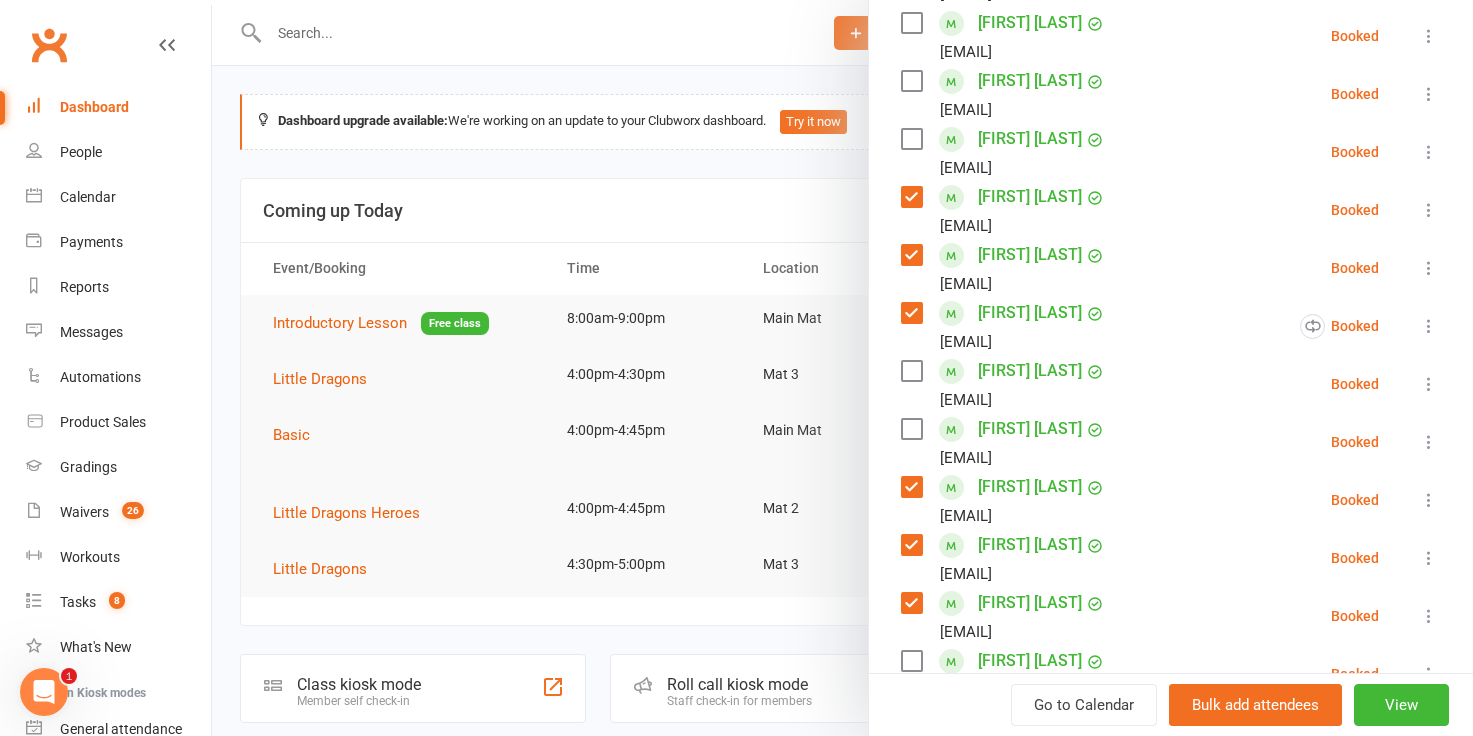 click at bounding box center (911, 371) 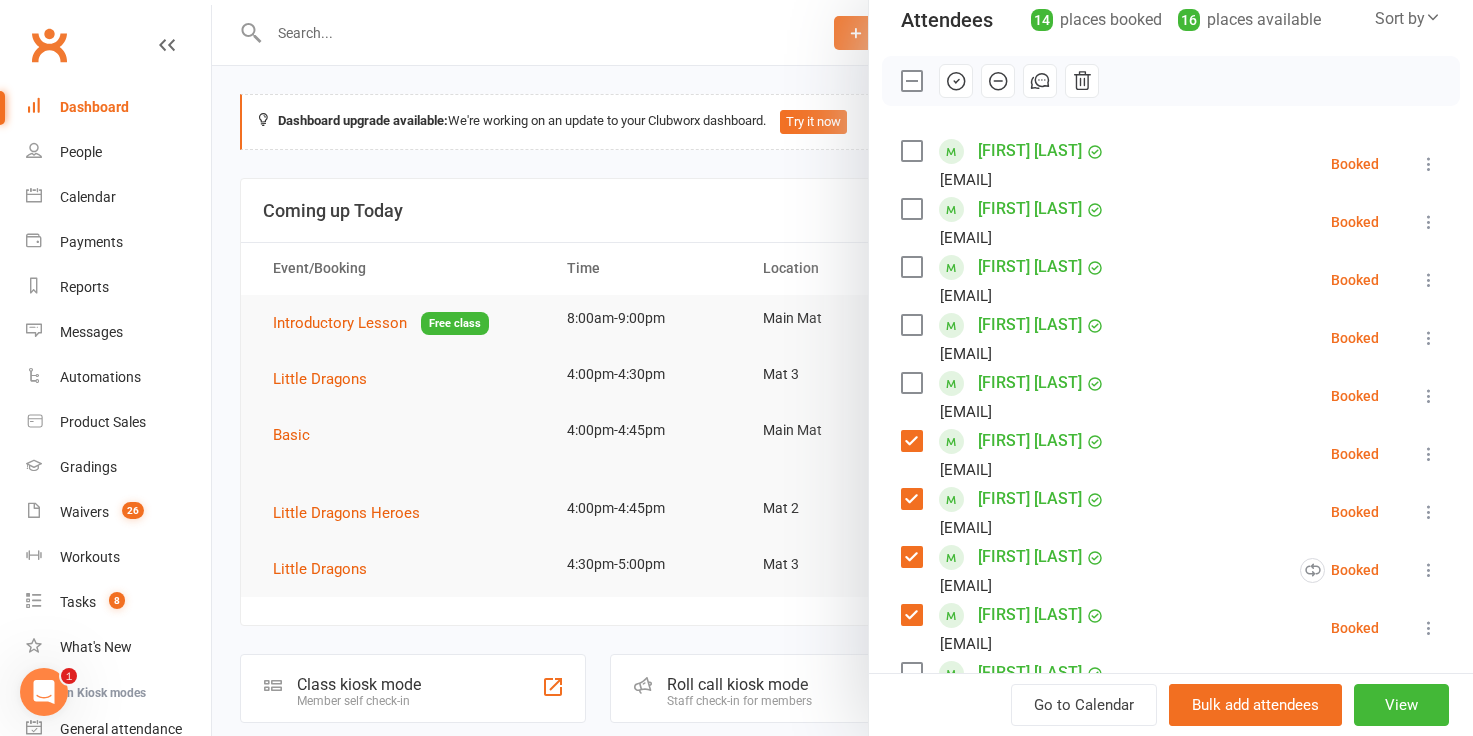scroll, scrollTop: 225, scrollLeft: 0, axis: vertical 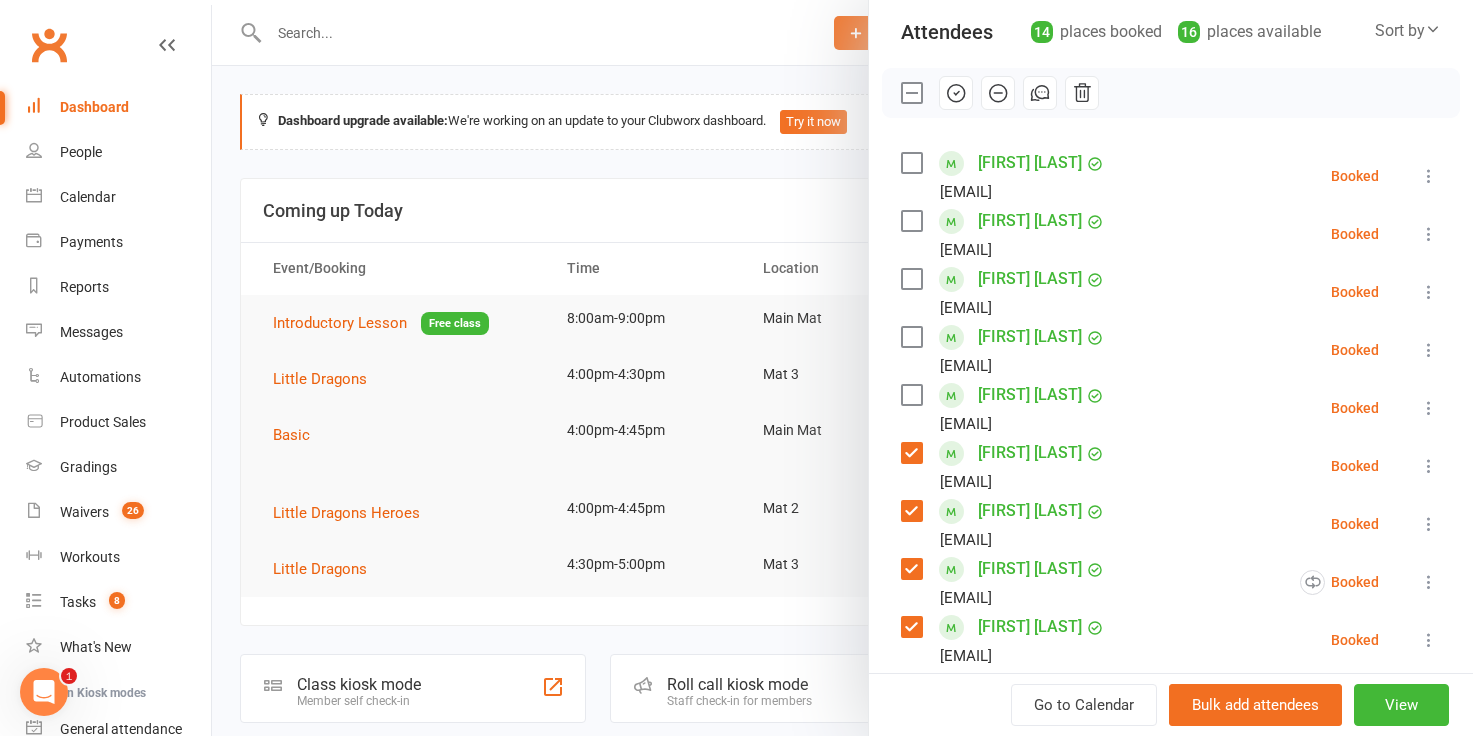 click at bounding box center [911, 221] 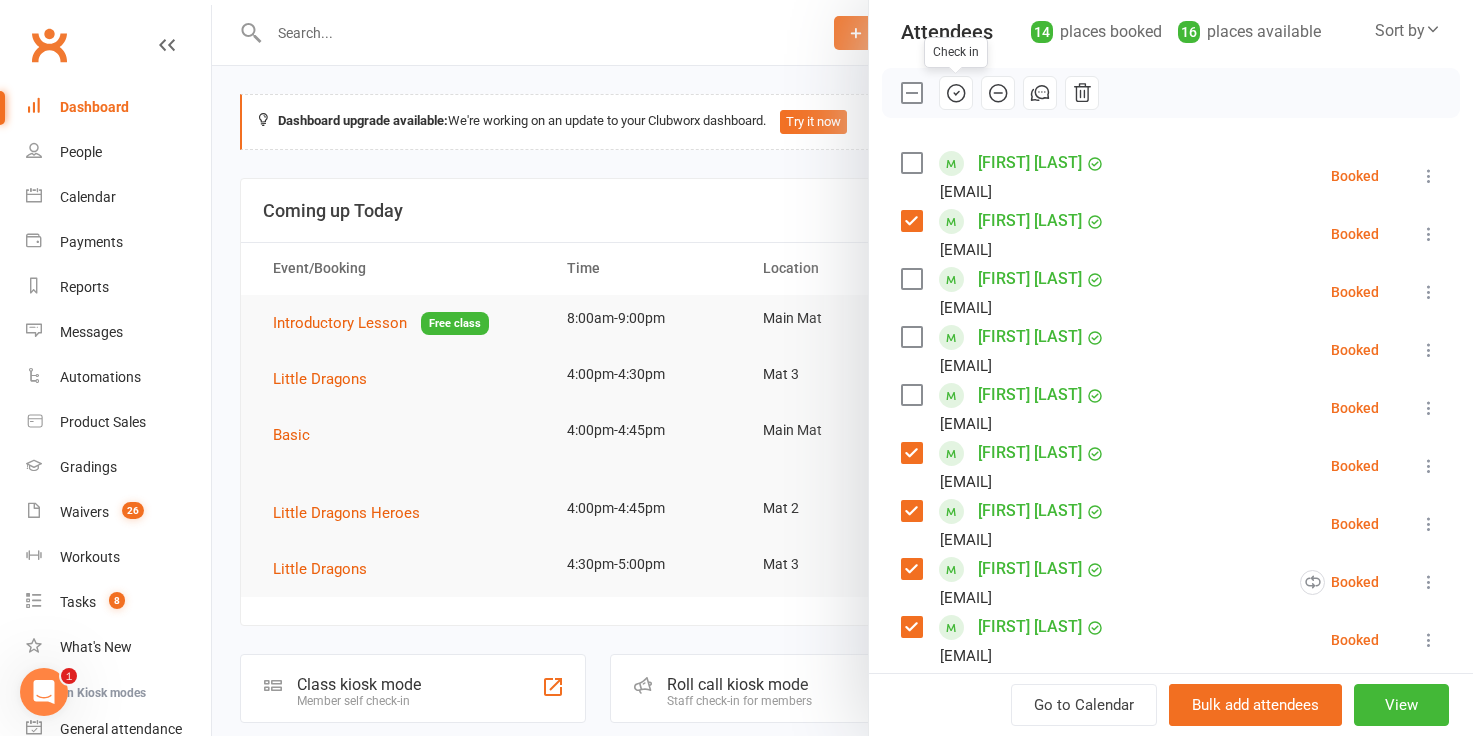 click 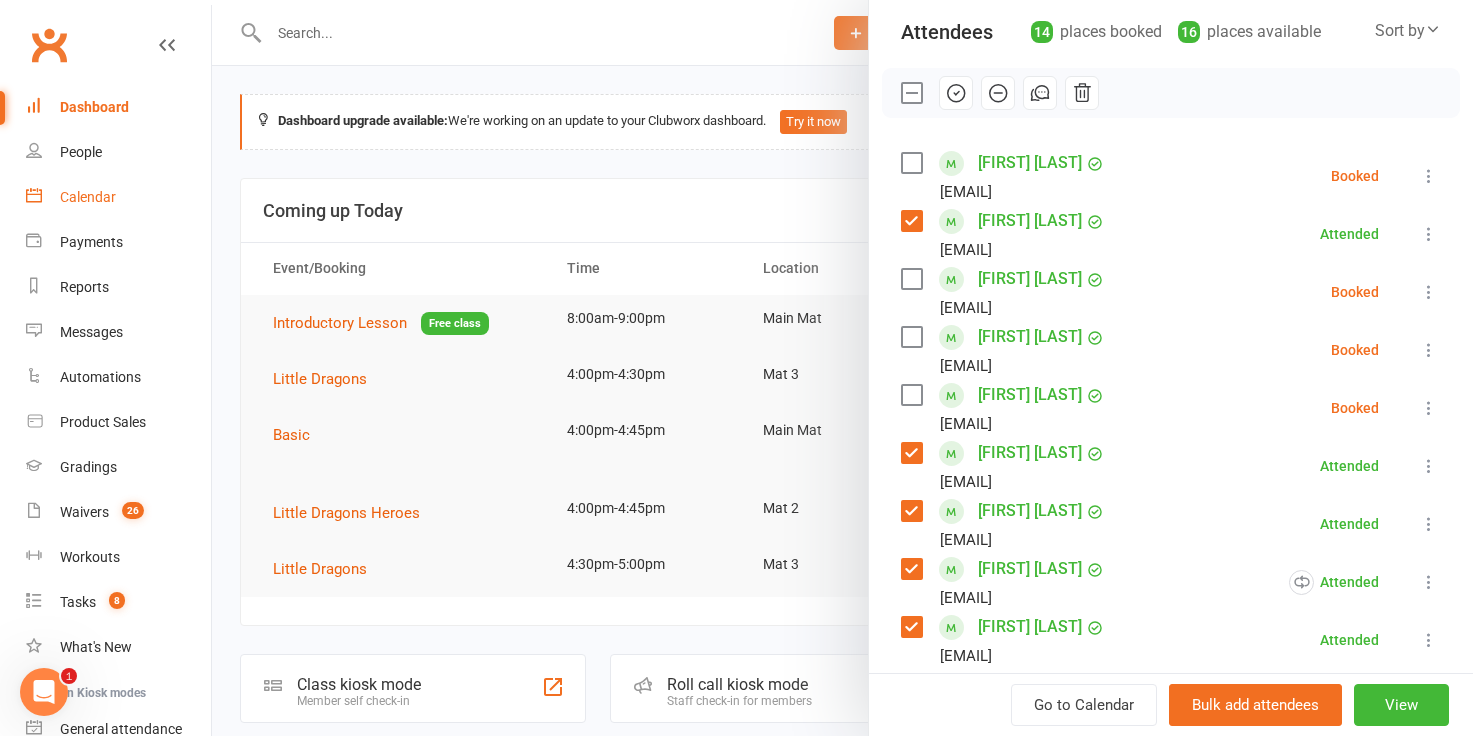 click on "Calendar" at bounding box center (88, 197) 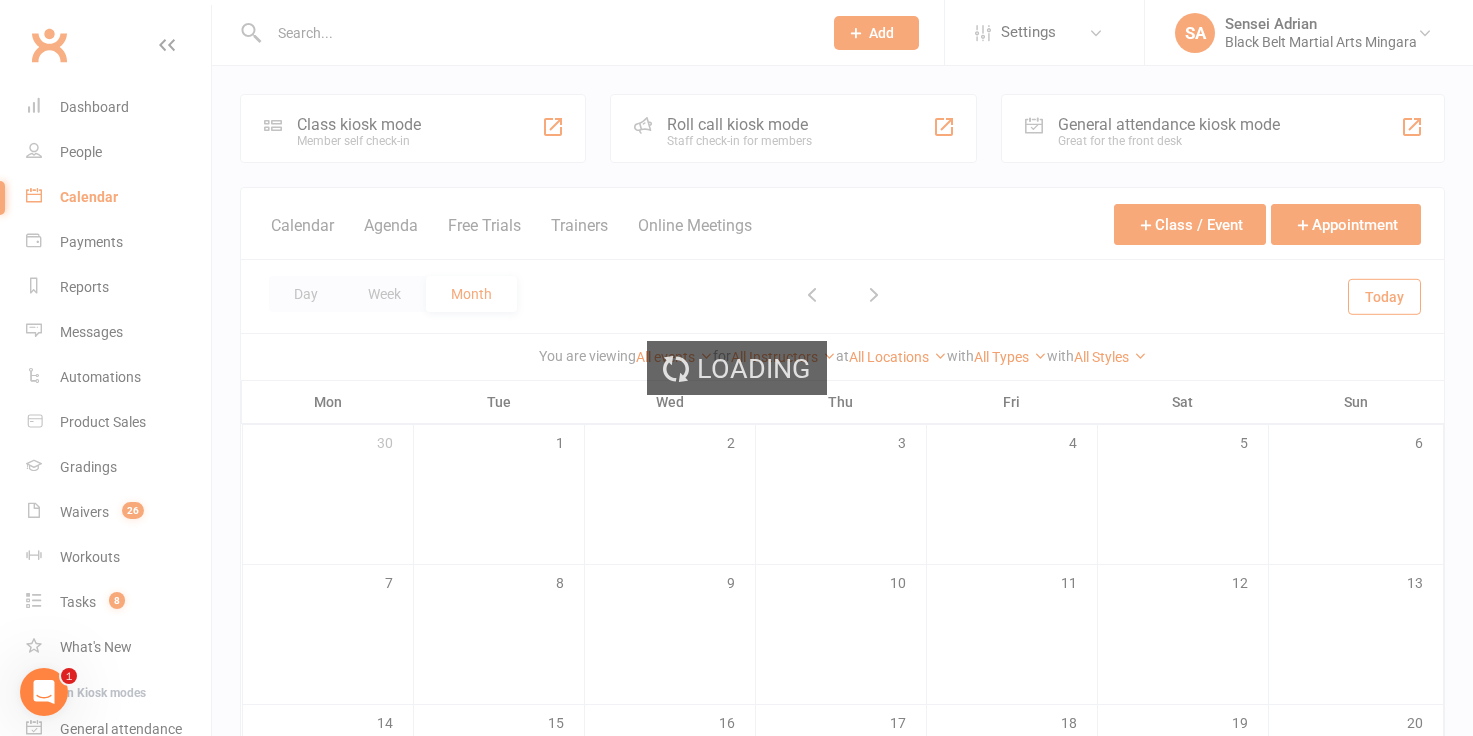 click on "Loading" at bounding box center (736, 368) 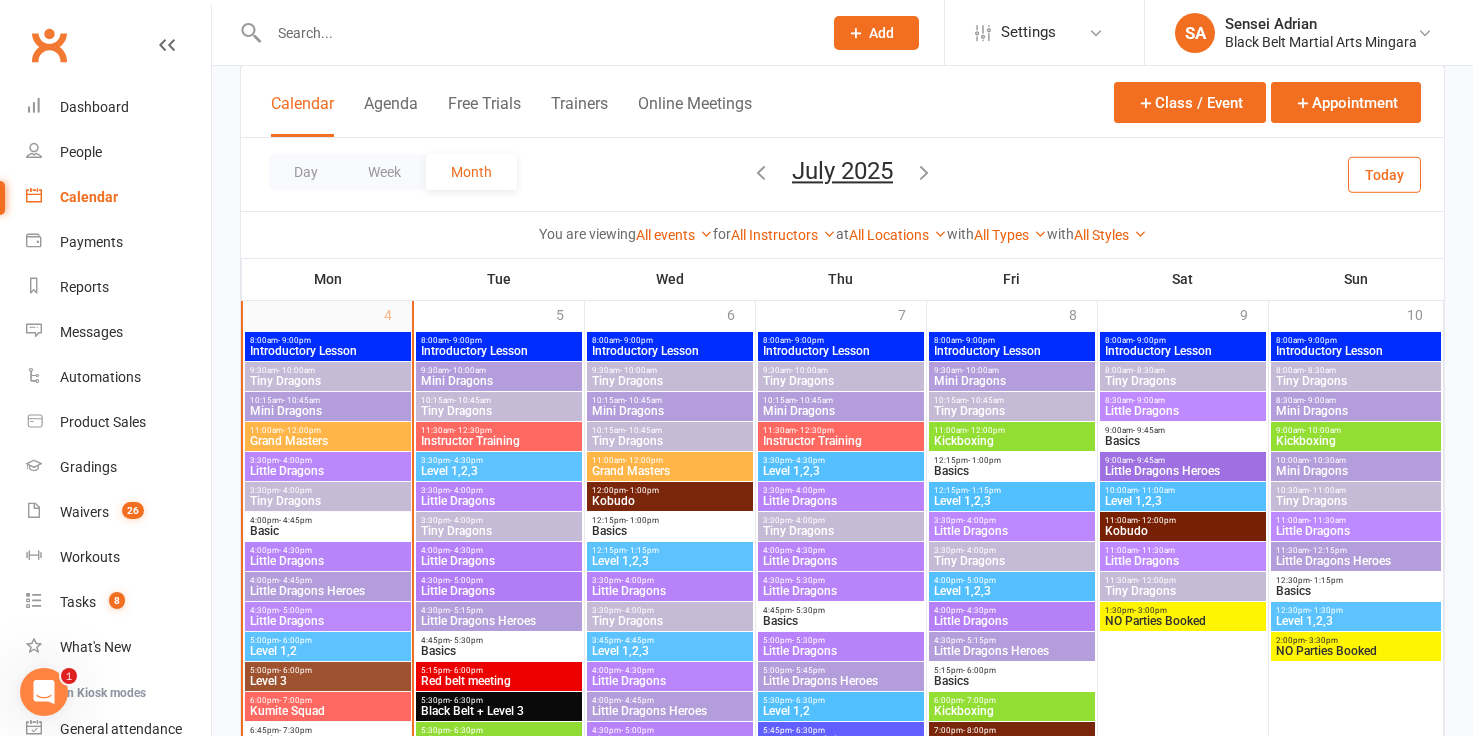 scroll, scrollTop: 2814, scrollLeft: 0, axis: vertical 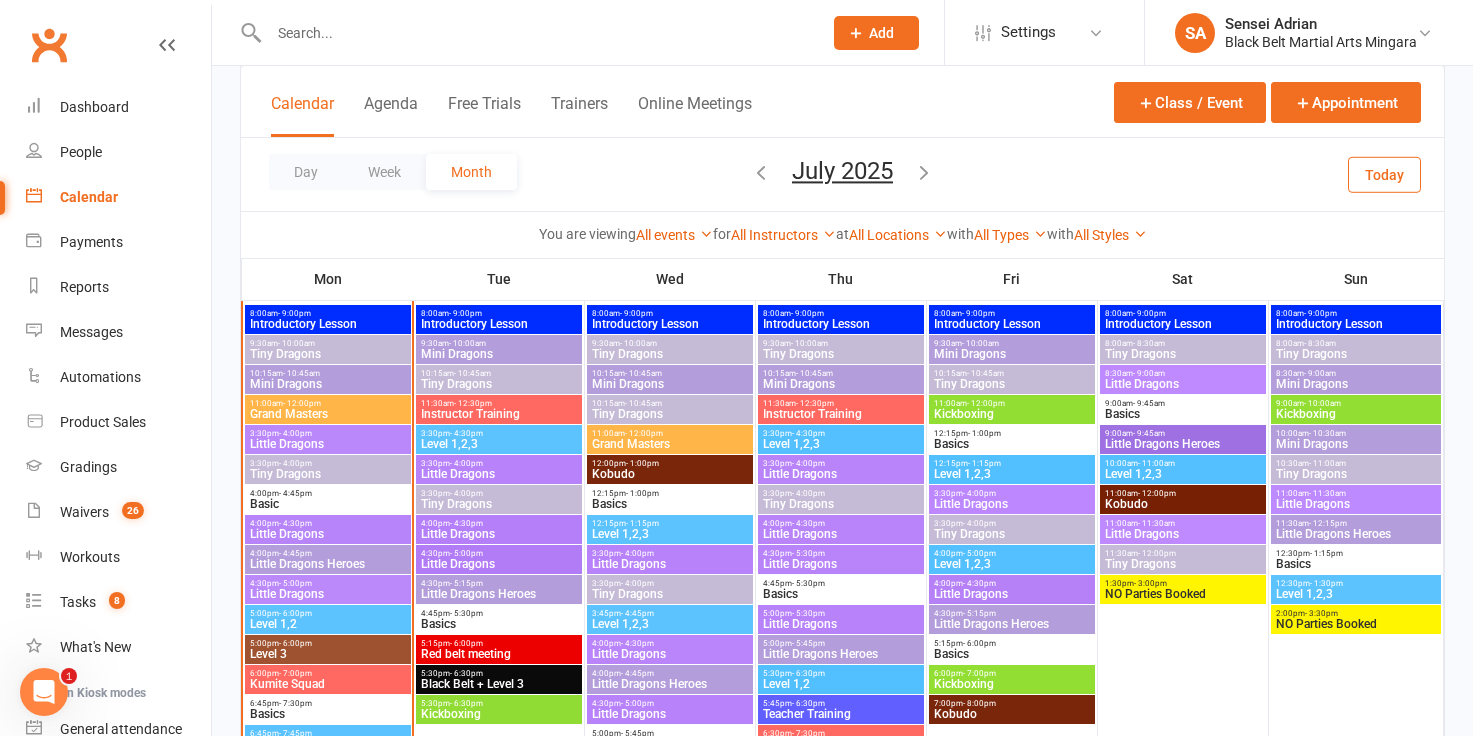 click at bounding box center [535, 33] 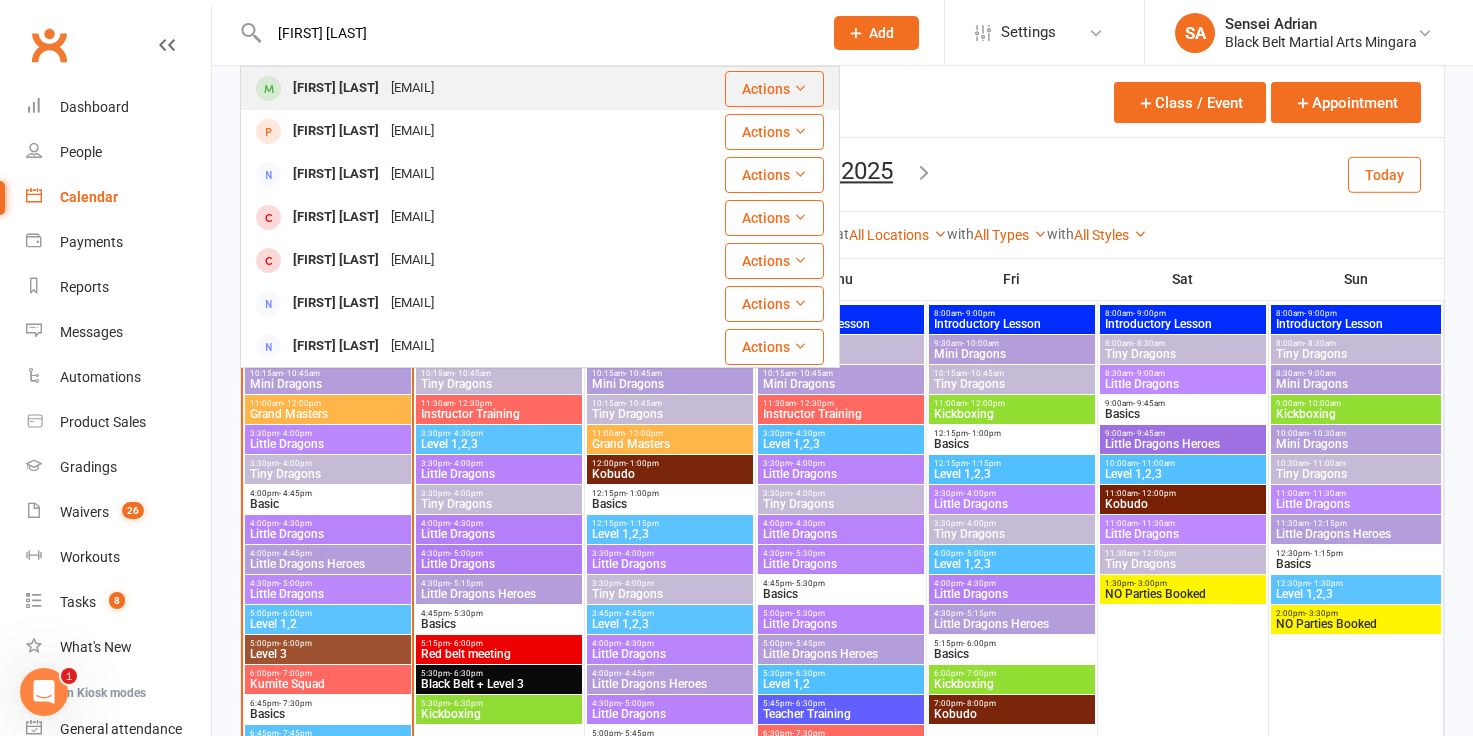 type on "[FIRST] [LAST]" 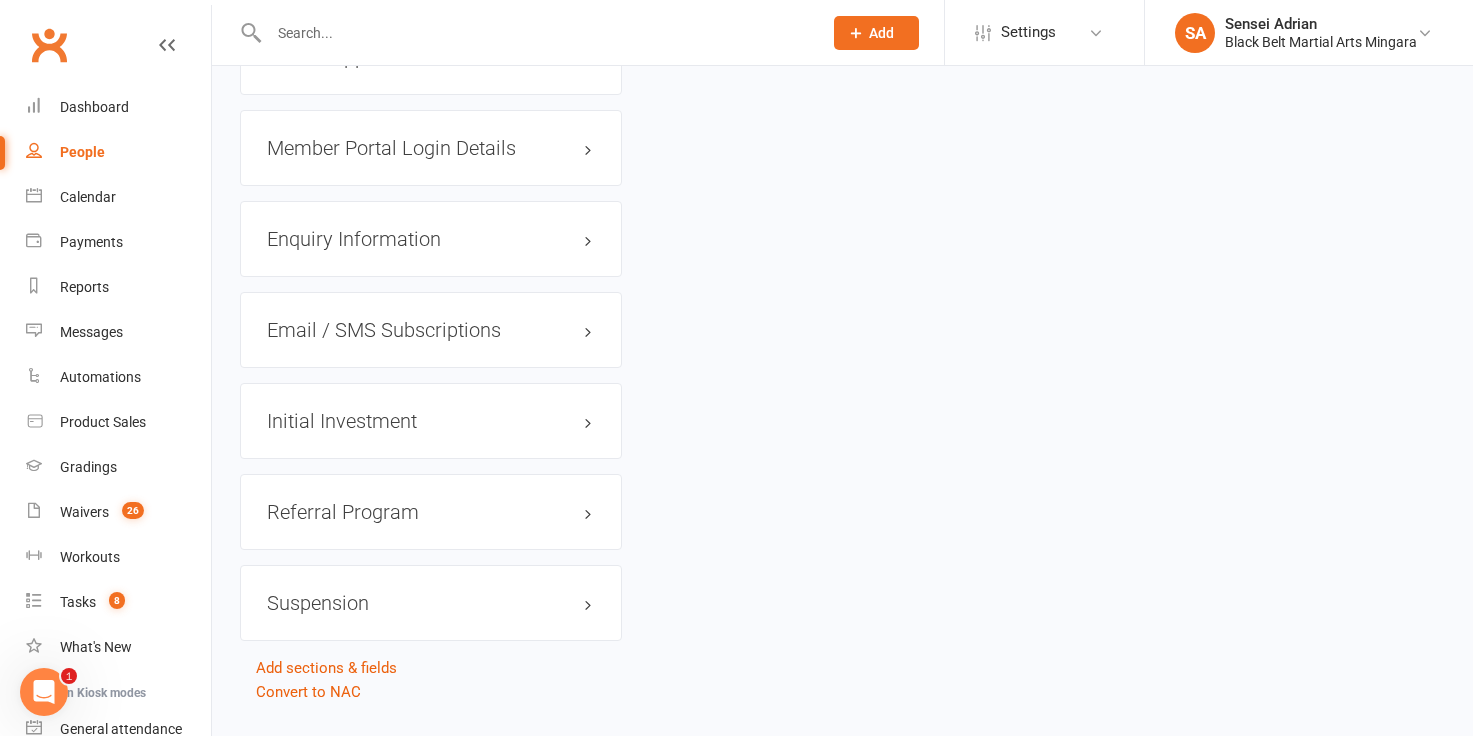 scroll, scrollTop: 0, scrollLeft: 0, axis: both 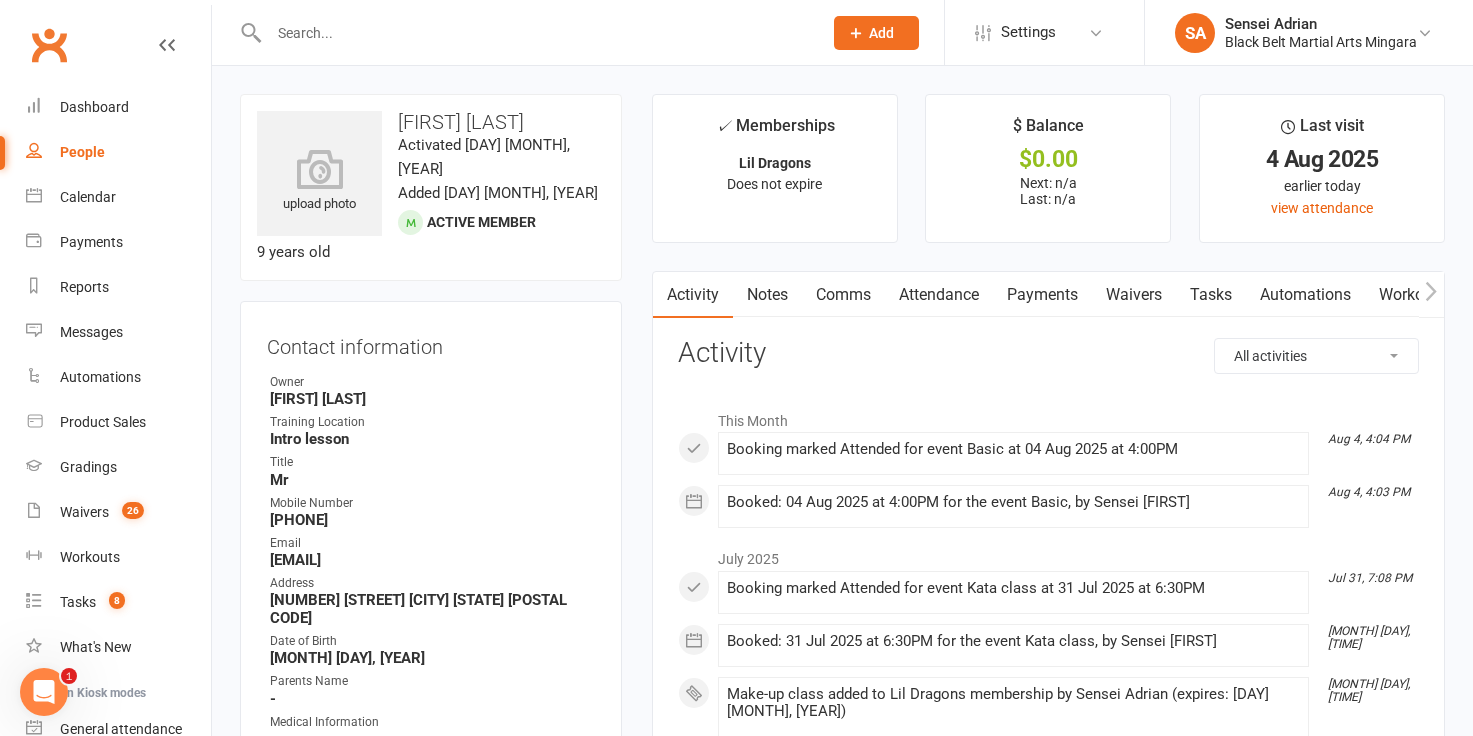 click on "Notes" at bounding box center (767, 295) 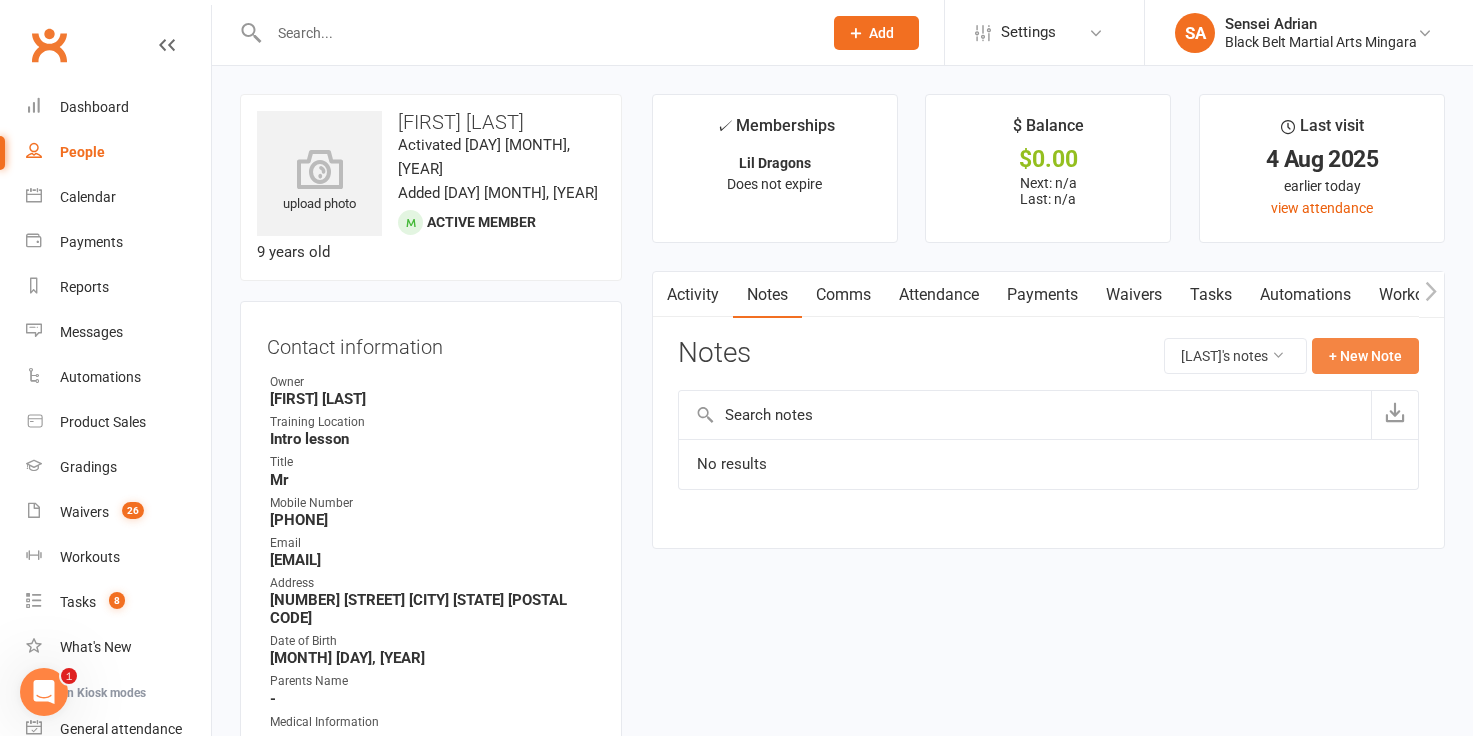 click on "+ New Note" at bounding box center [1365, 356] 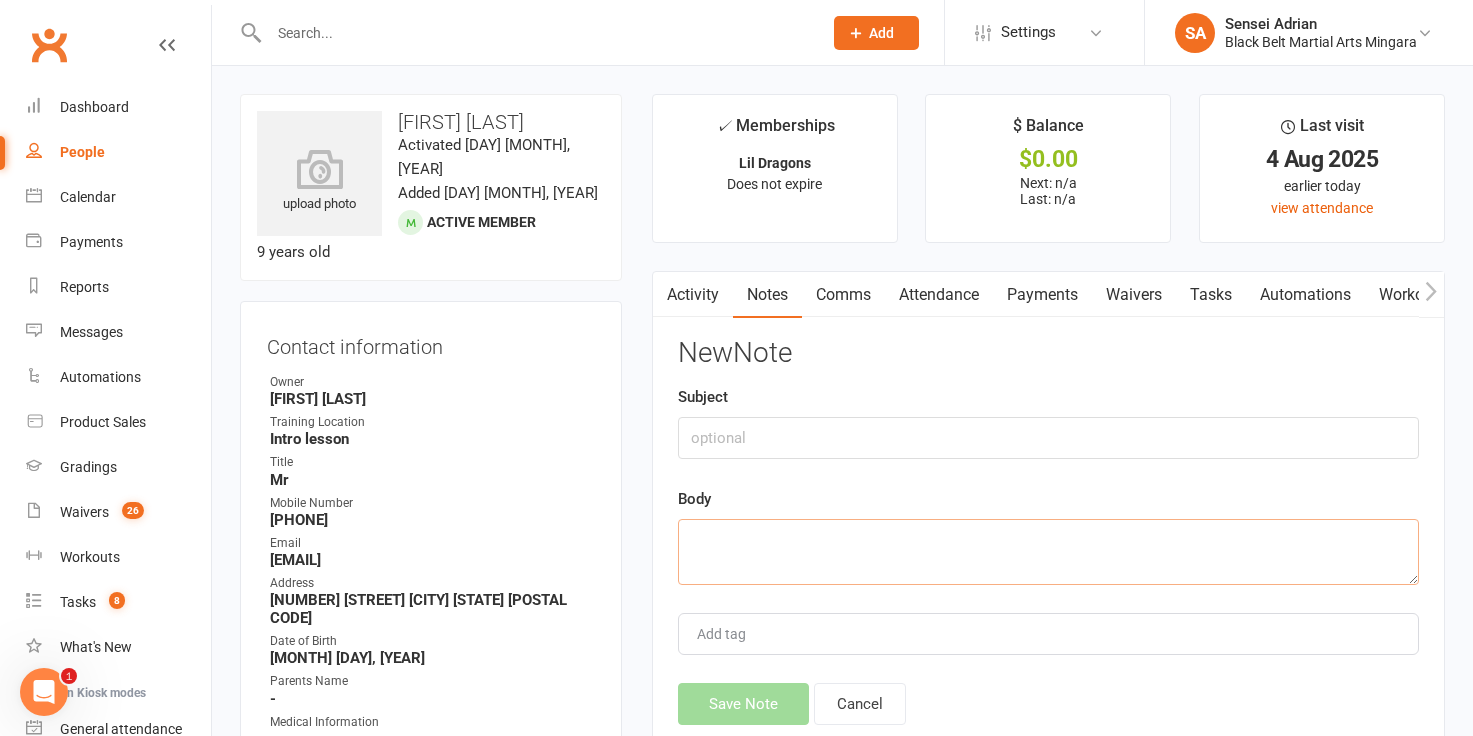 click at bounding box center [1048, 552] 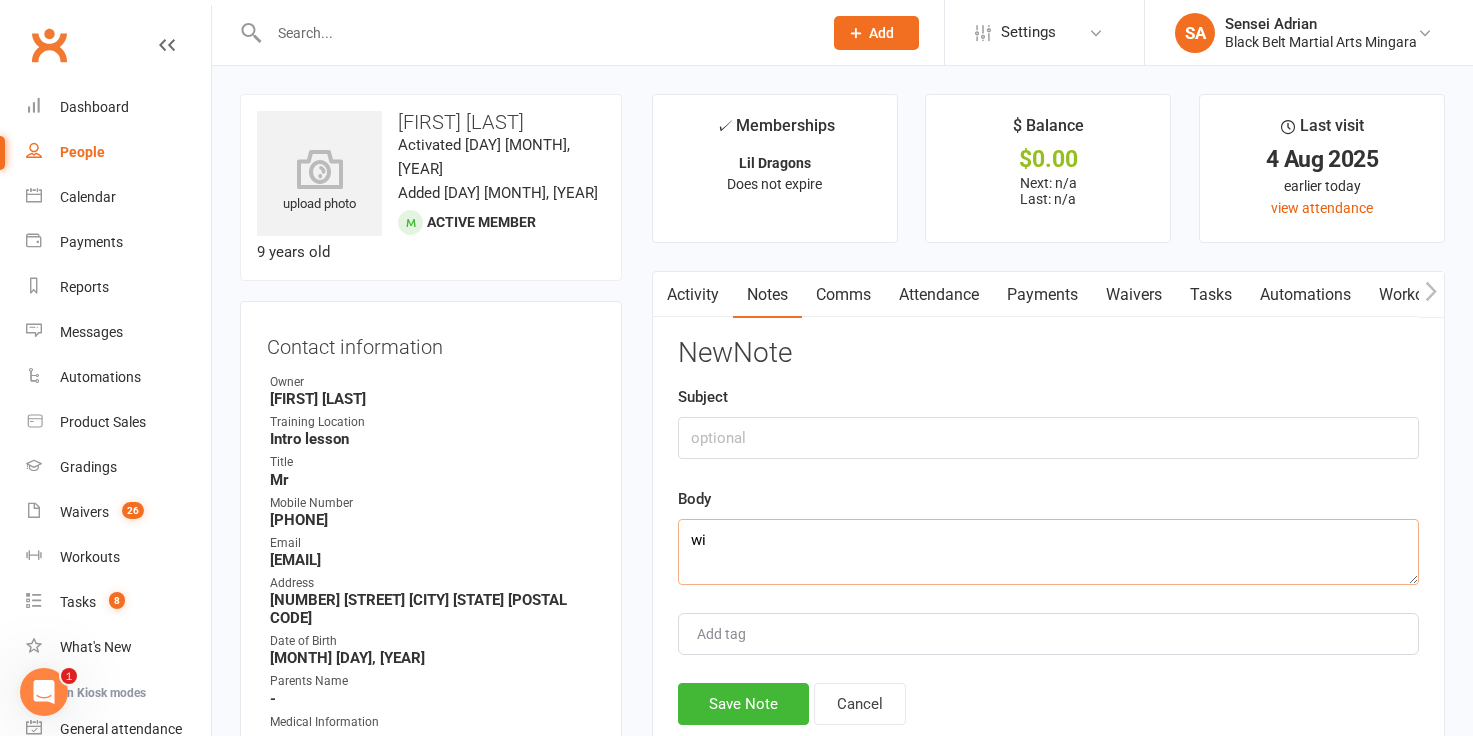type on "w" 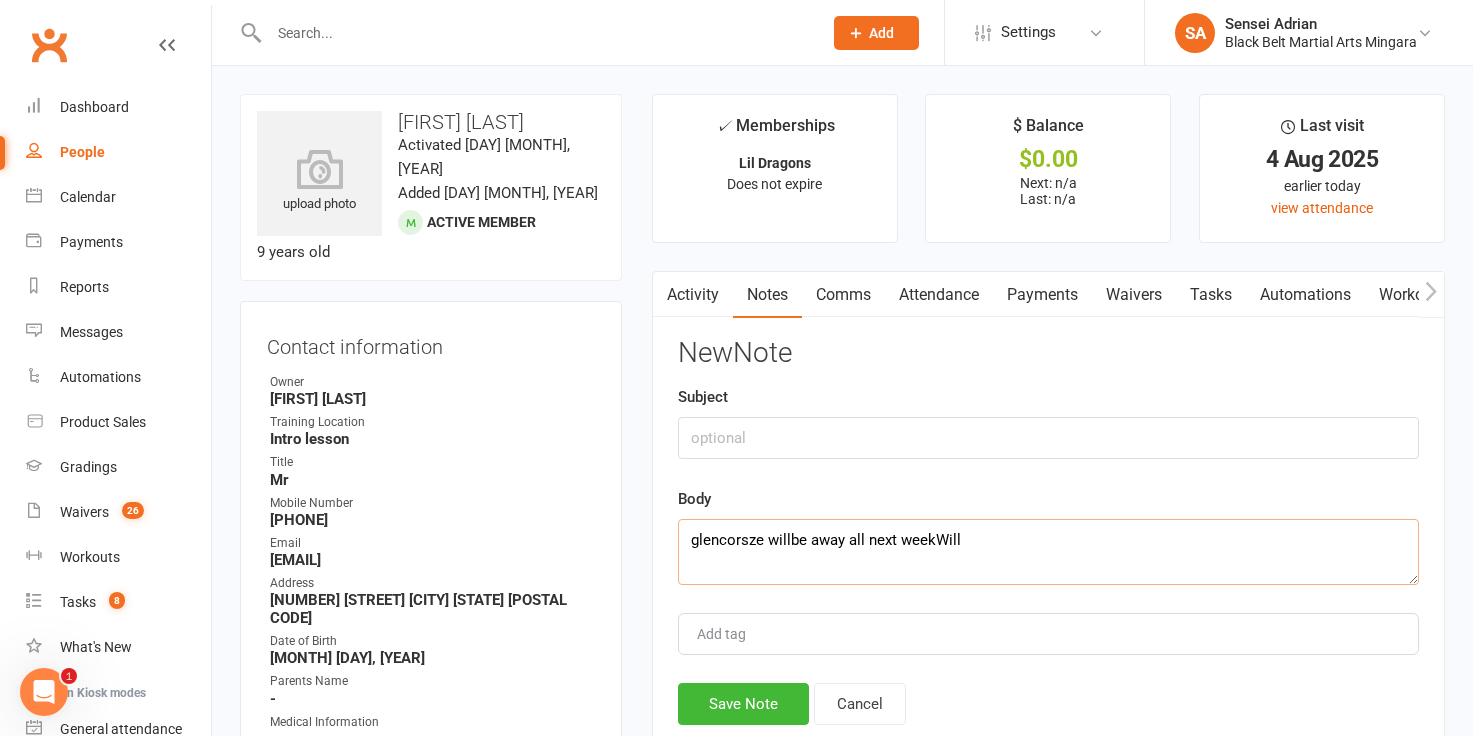 click on "glencorsze willbe away all next weekWill" at bounding box center [1048, 552] 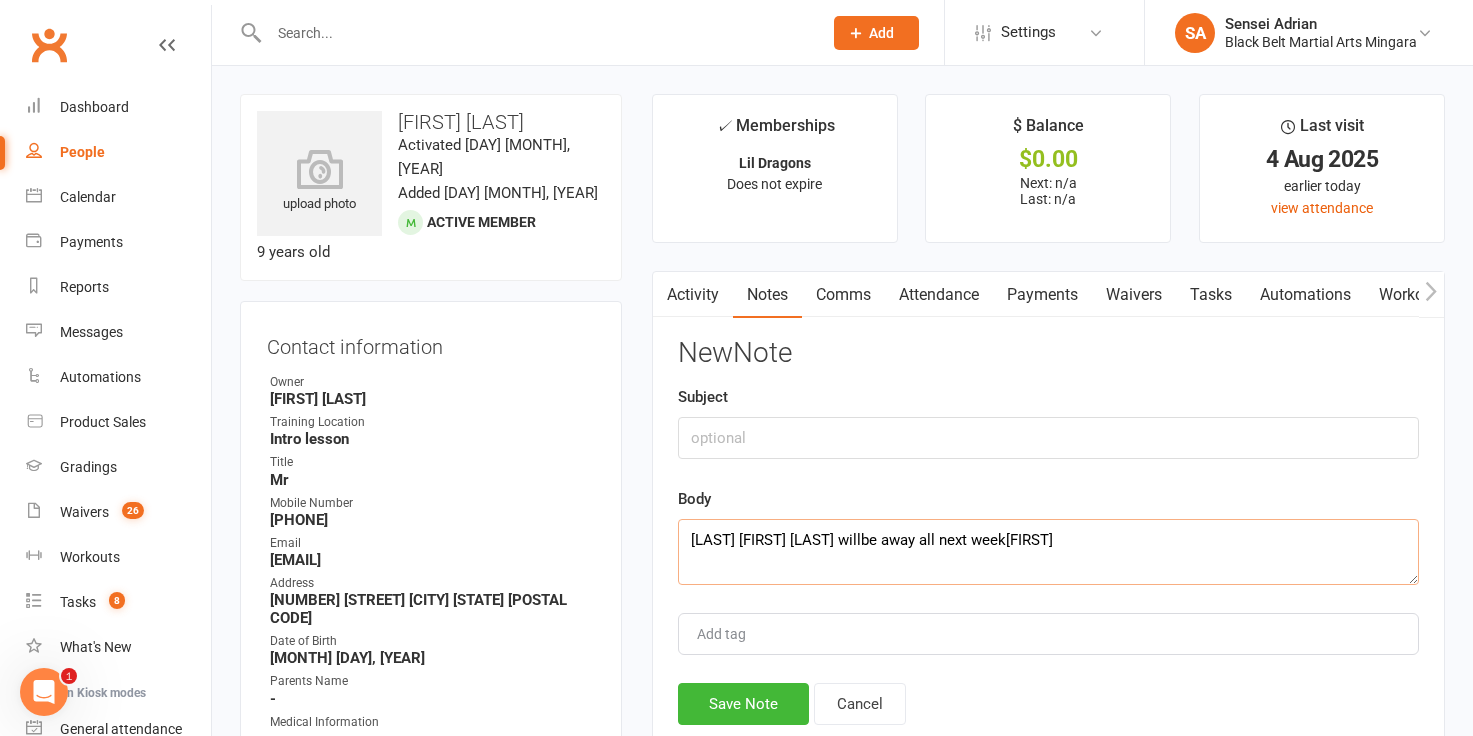 click on "[LAST] [FIRST] [LAST] willbe away all next week[FIRST]" at bounding box center [1048, 552] 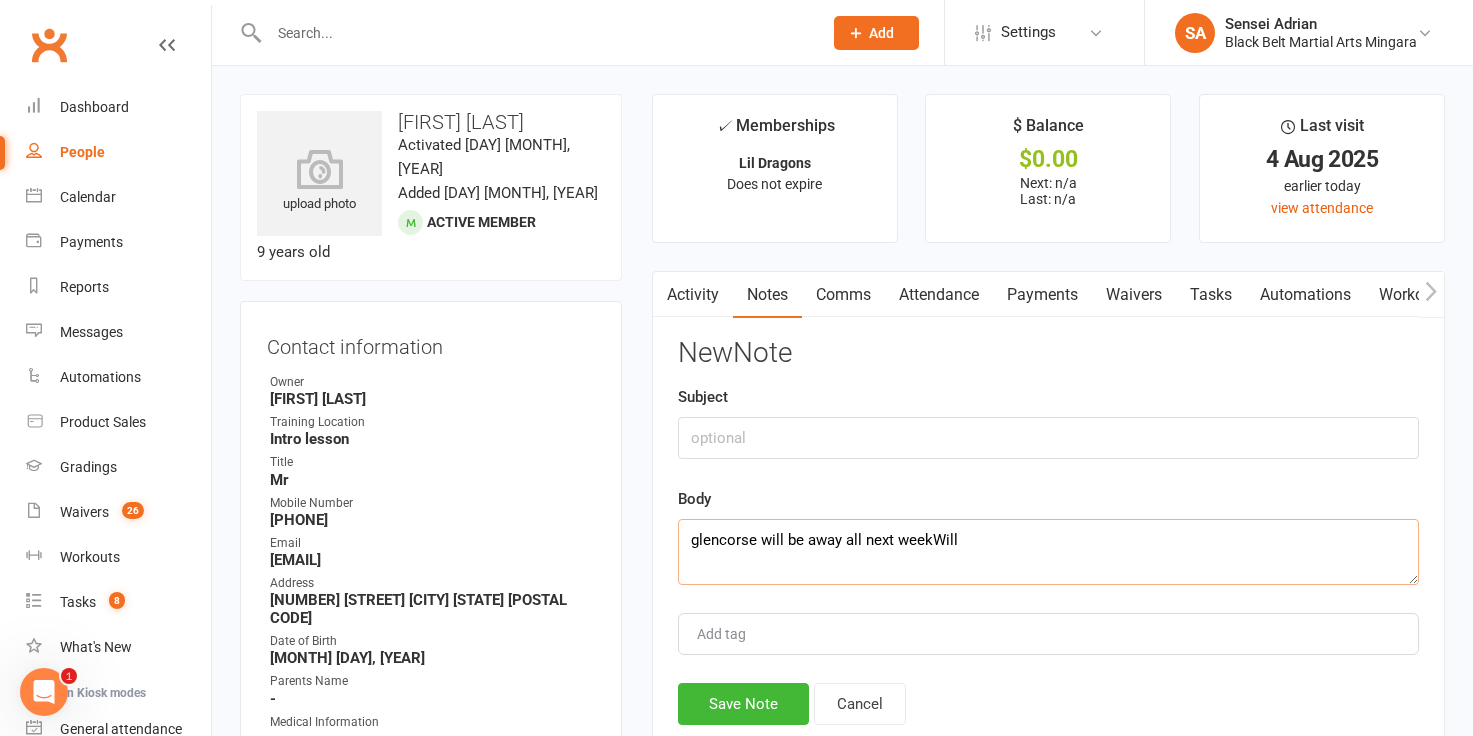 click on "glencorse will be away all next weekWill" at bounding box center [1048, 552] 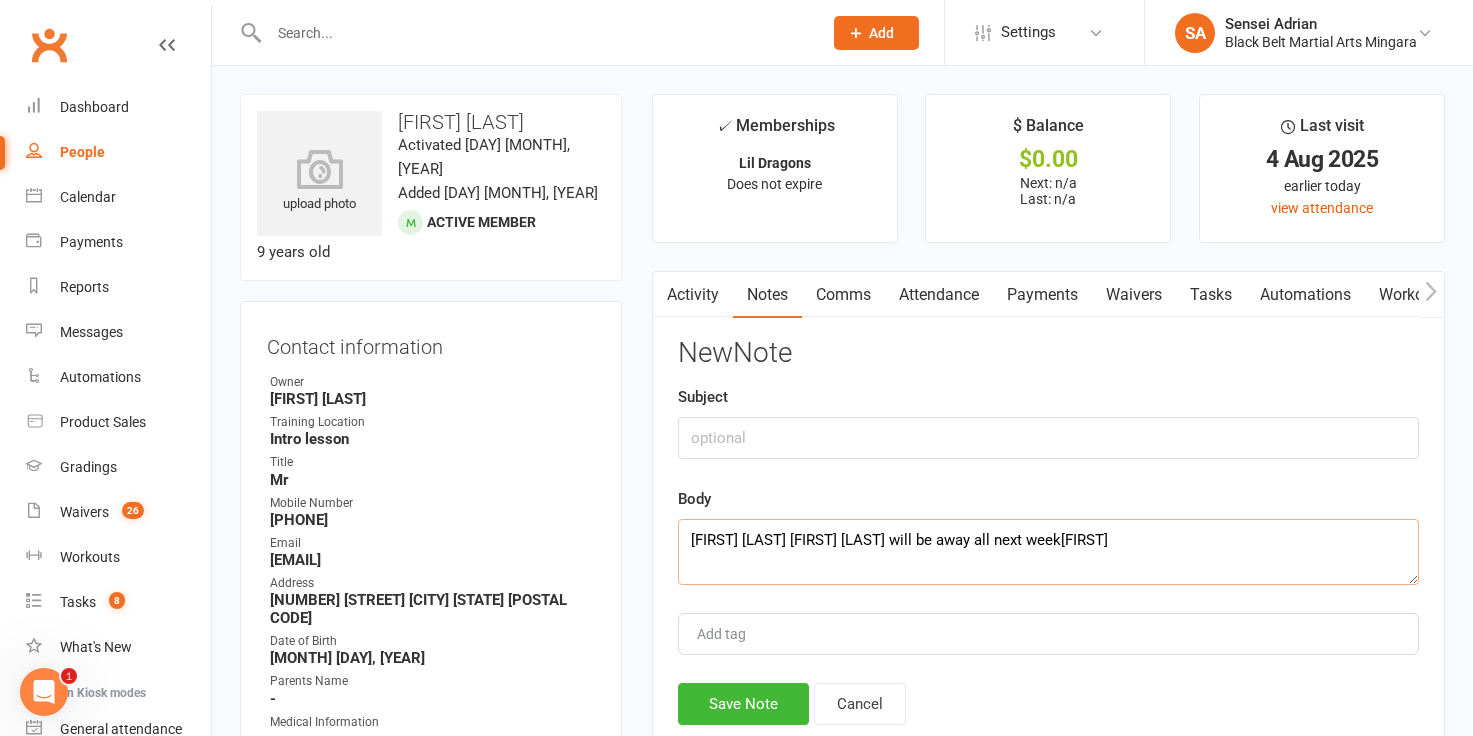 scroll, scrollTop: 35, scrollLeft: 0, axis: vertical 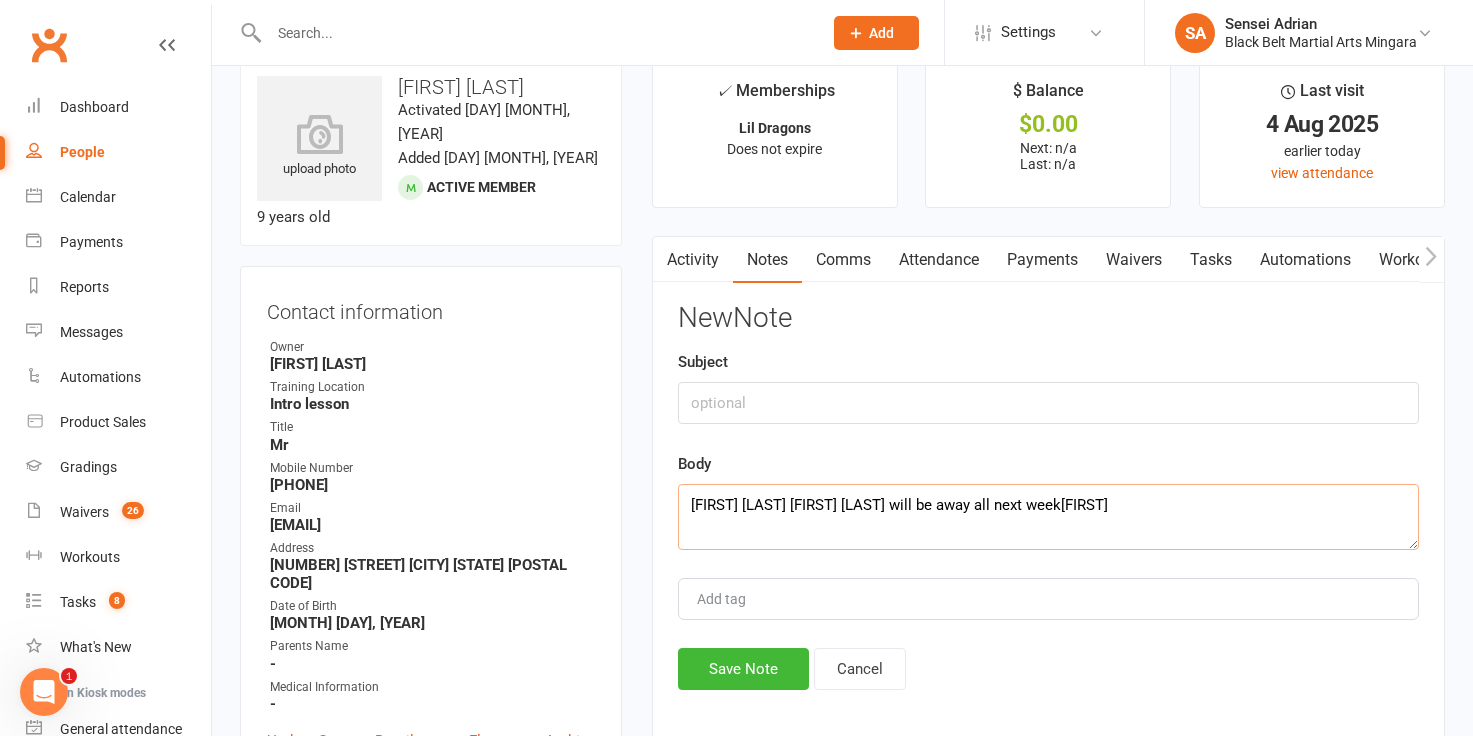 drag, startPoint x: 960, startPoint y: 504, endPoint x: 1064, endPoint y: 504, distance: 104 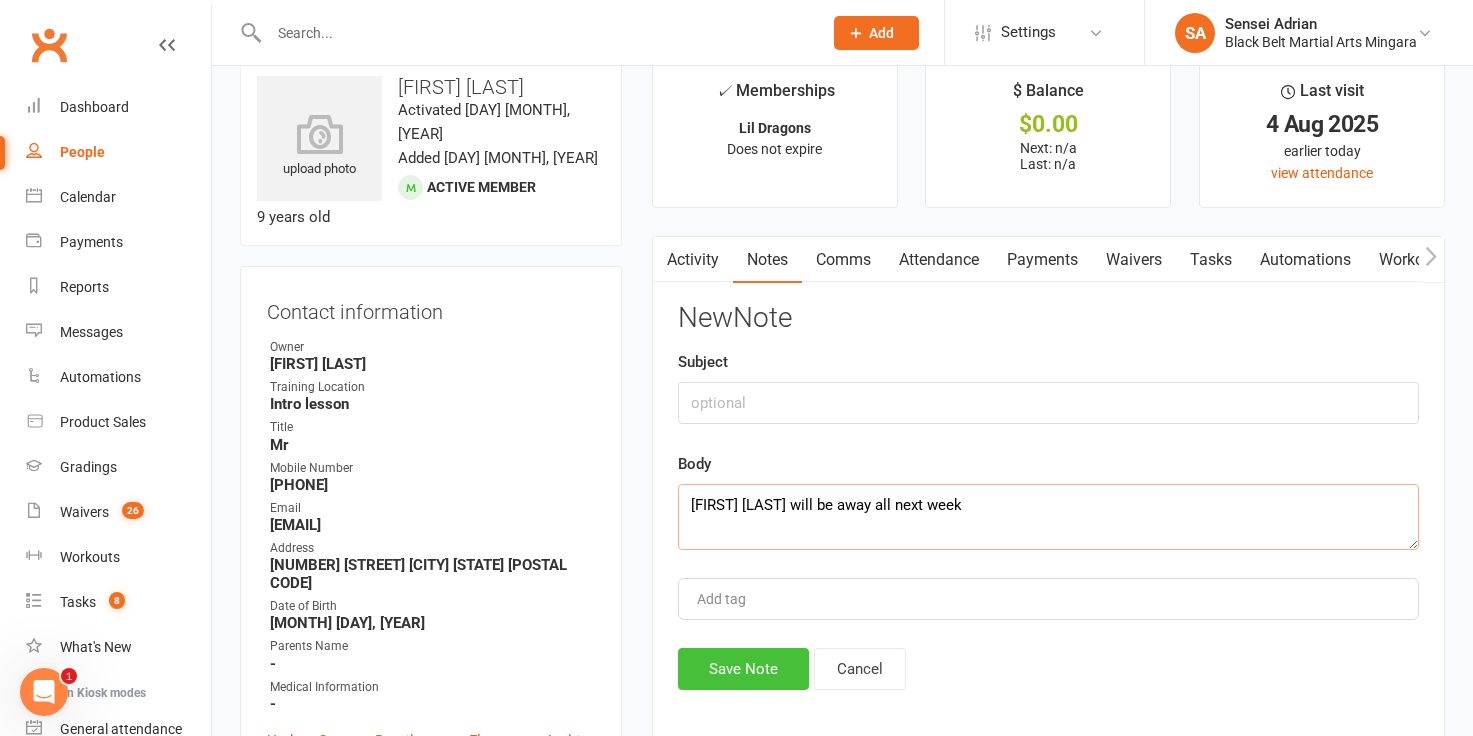 type on "[FIRST] [LAST] will be away all next week" 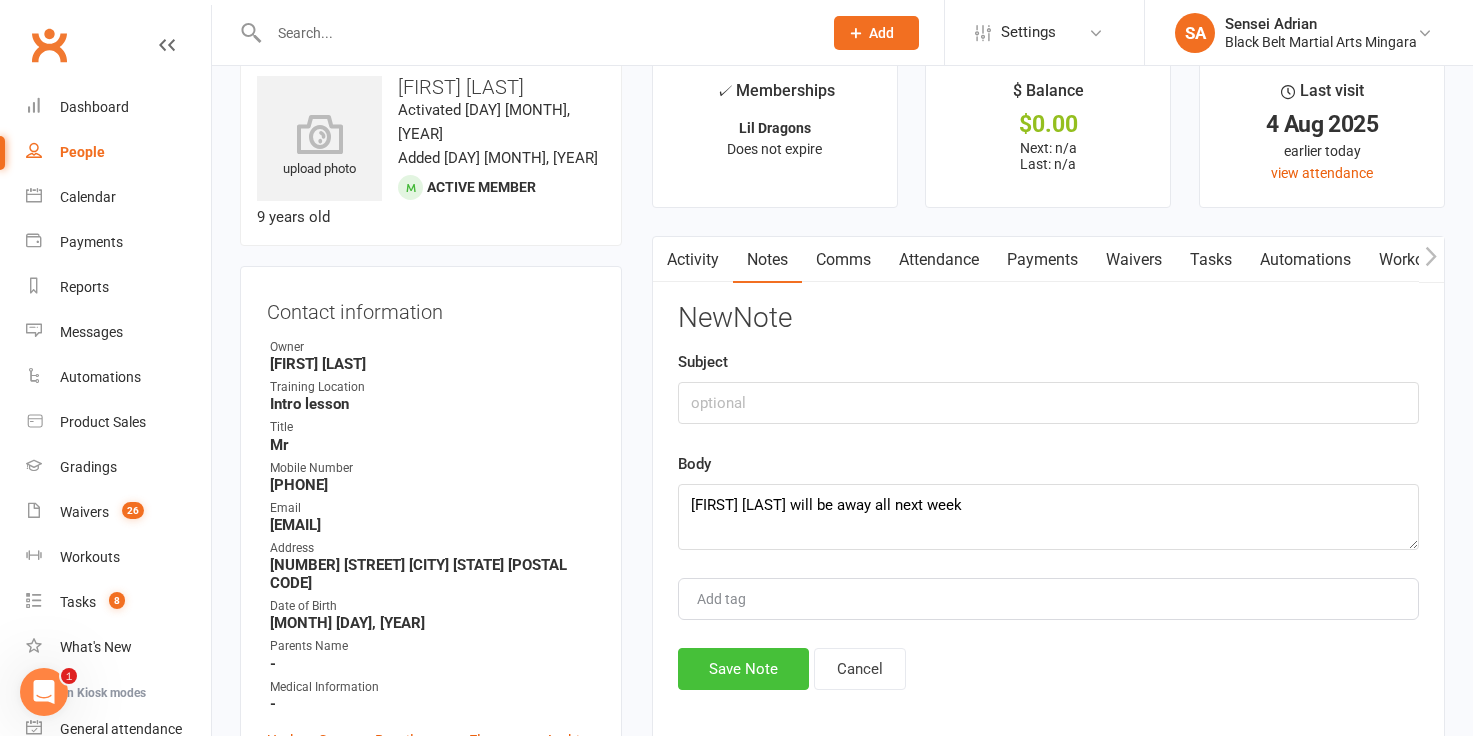 click on "Save Note" at bounding box center (743, 669) 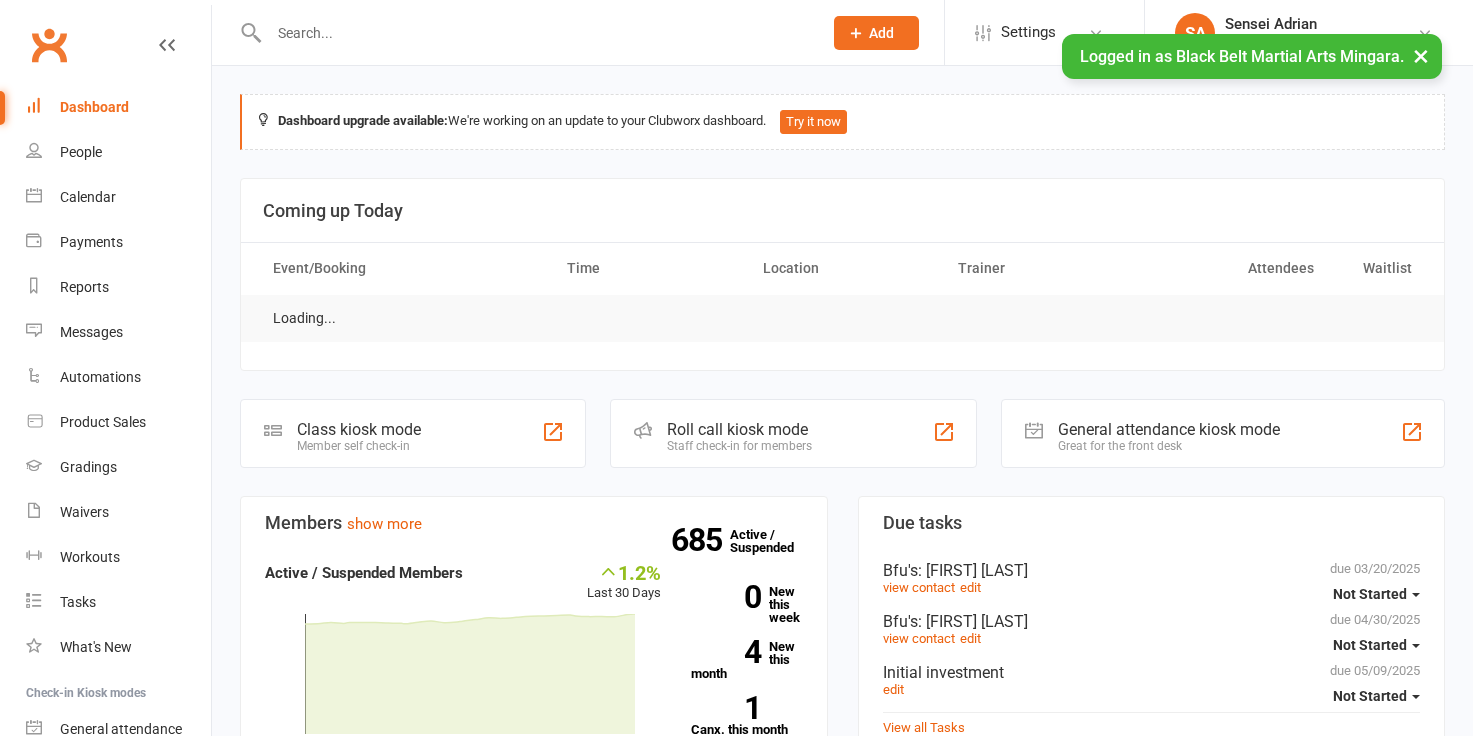 scroll, scrollTop: 0, scrollLeft: 0, axis: both 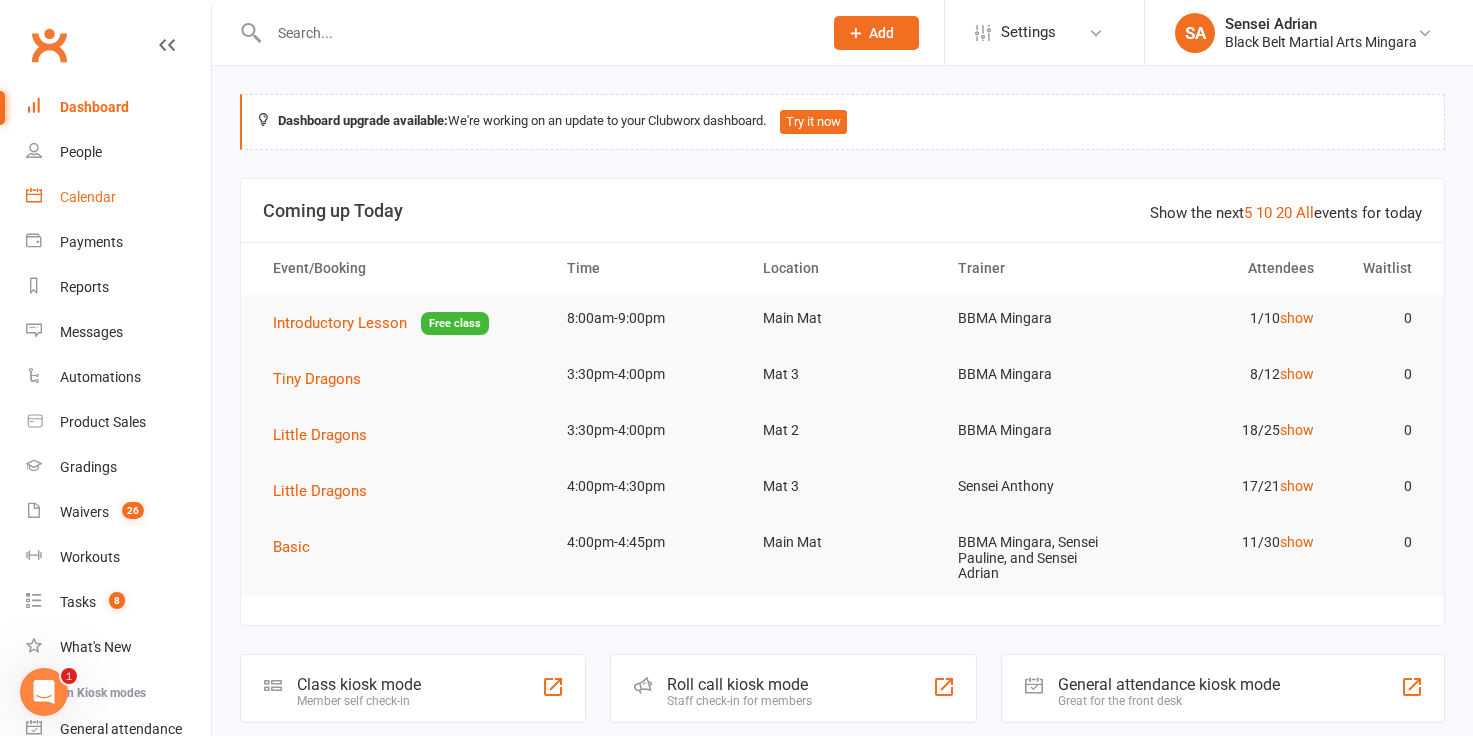 click on "Calendar" at bounding box center (88, 197) 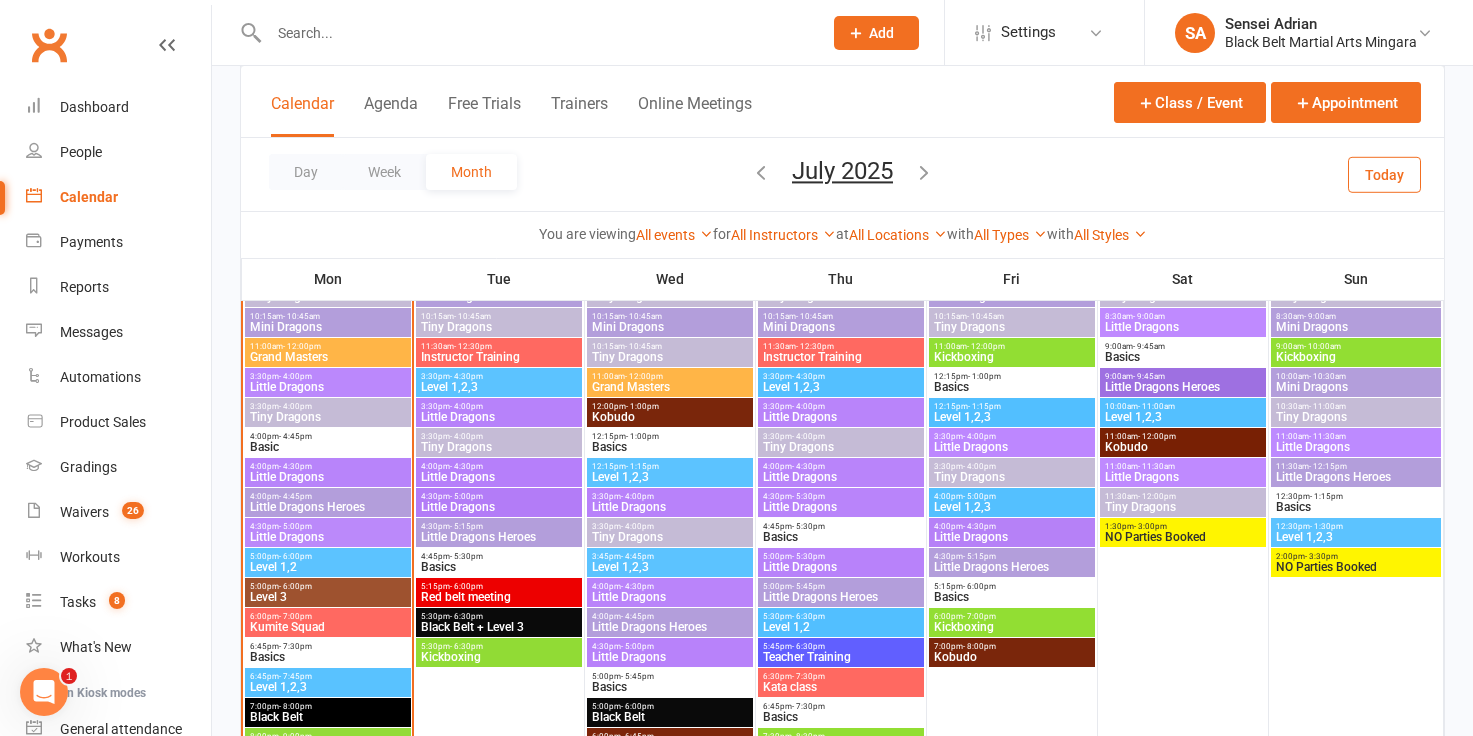 scroll, scrollTop: 2861, scrollLeft: 0, axis: vertical 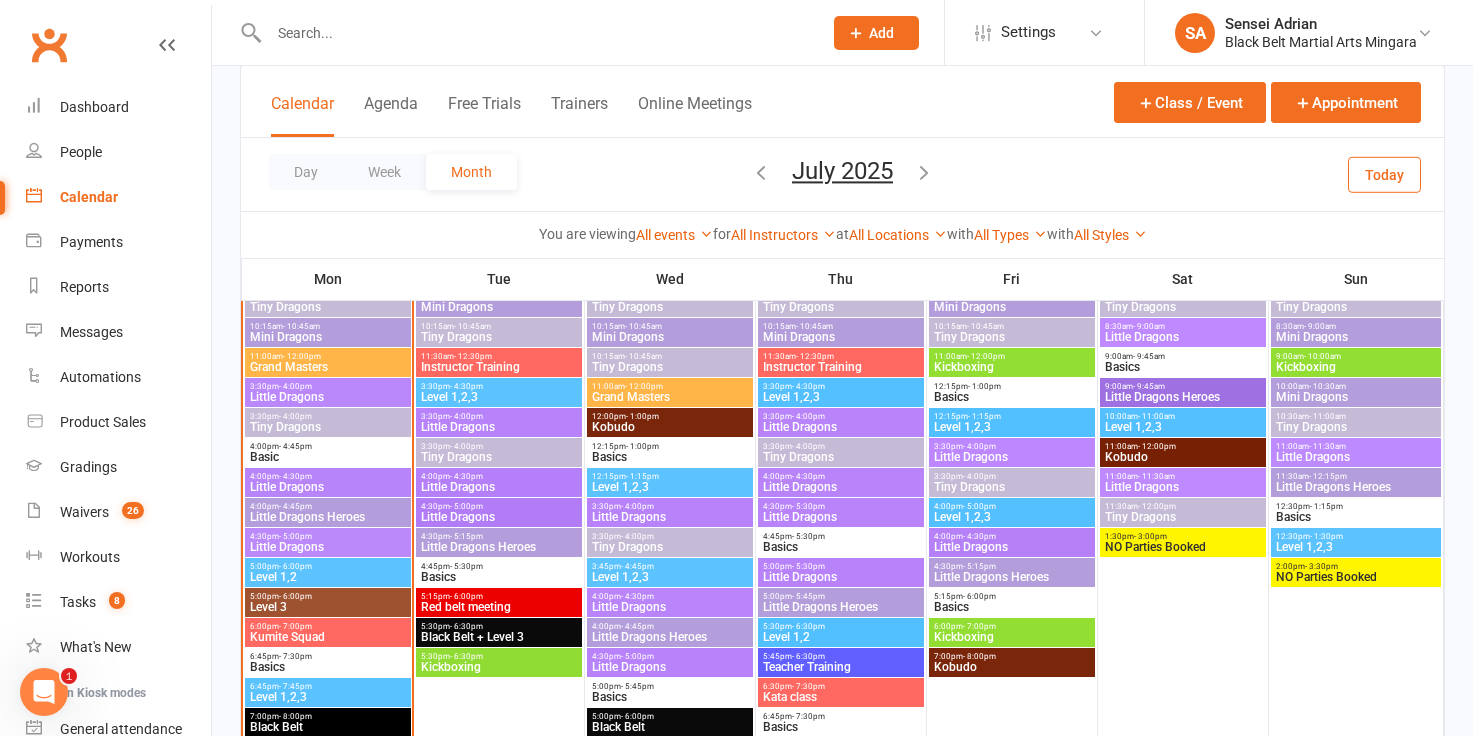click on "Tiny Dragons" at bounding box center (328, 427) 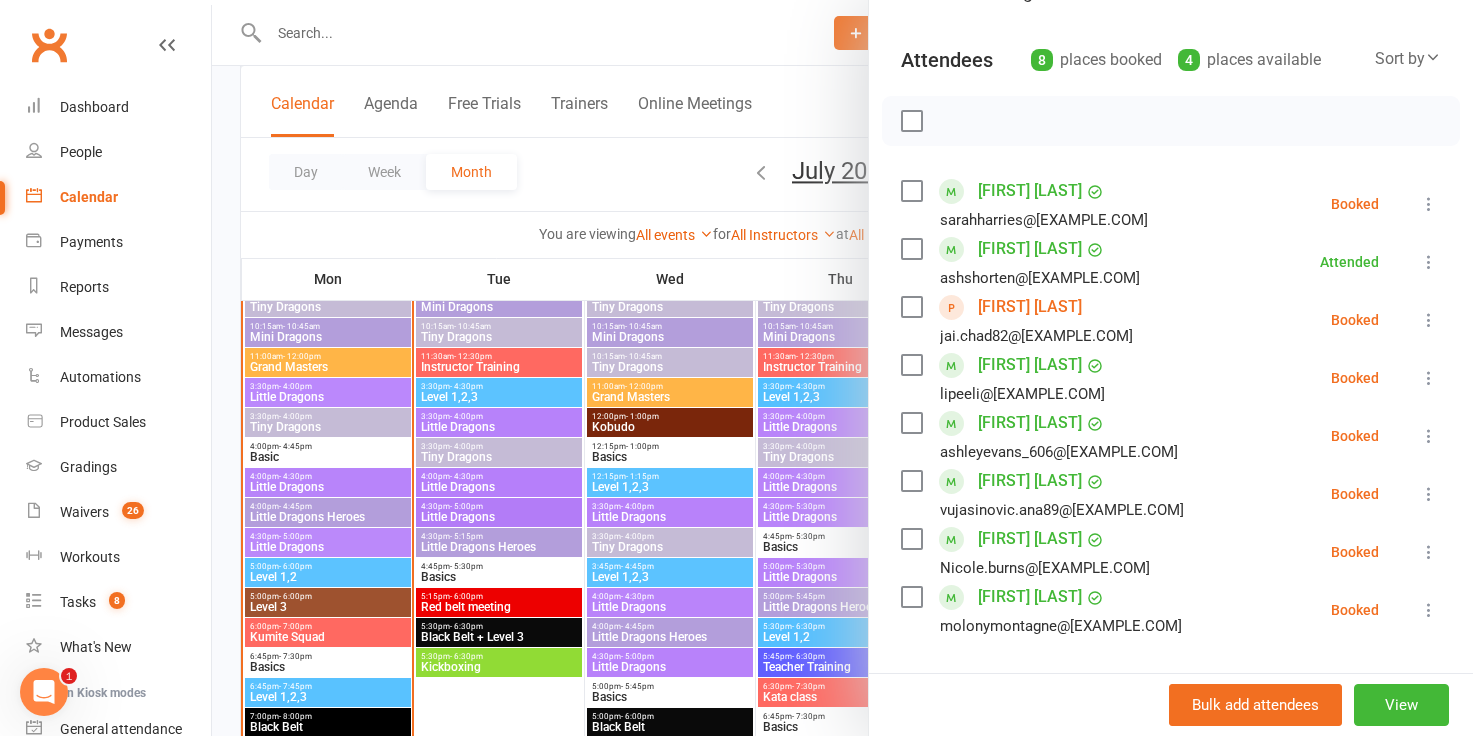 scroll, scrollTop: 201, scrollLeft: 0, axis: vertical 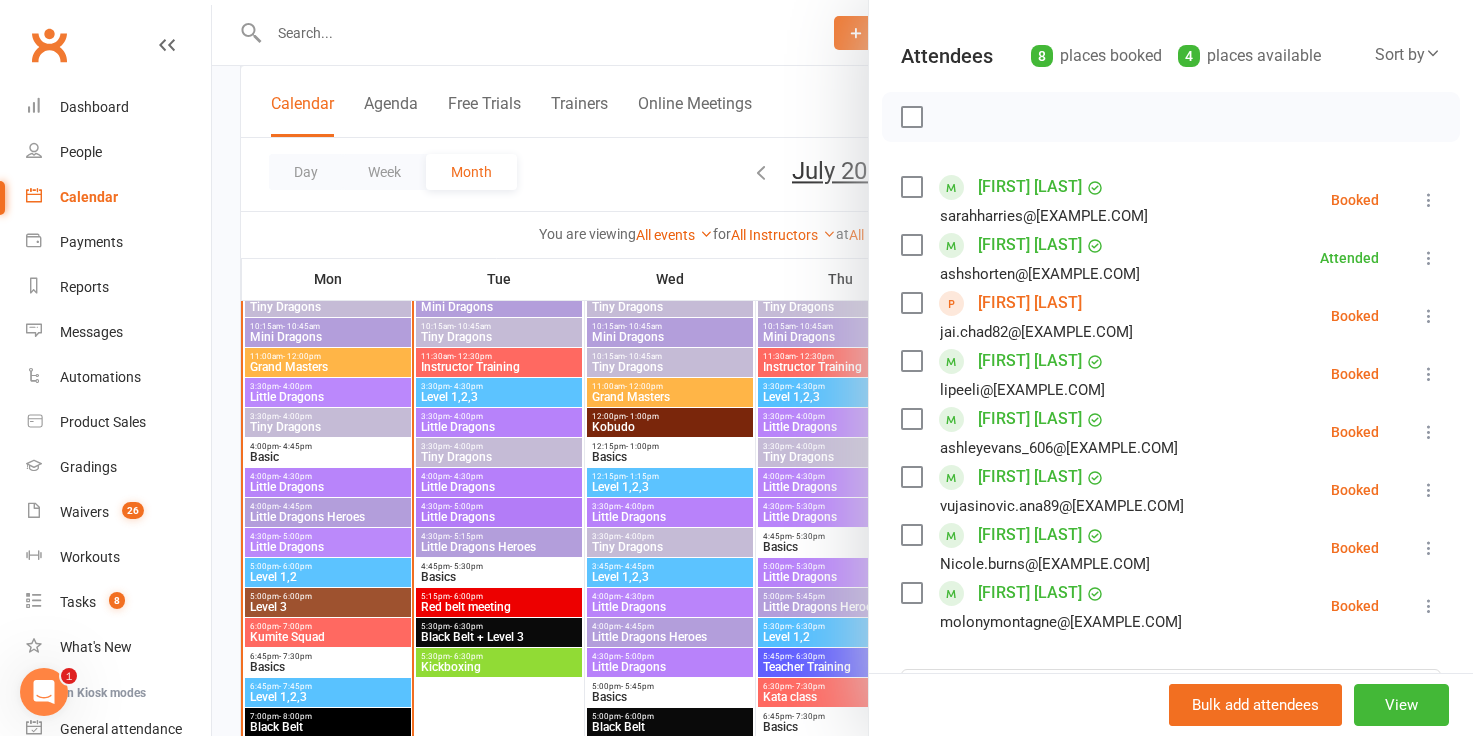 click at bounding box center [842, 368] 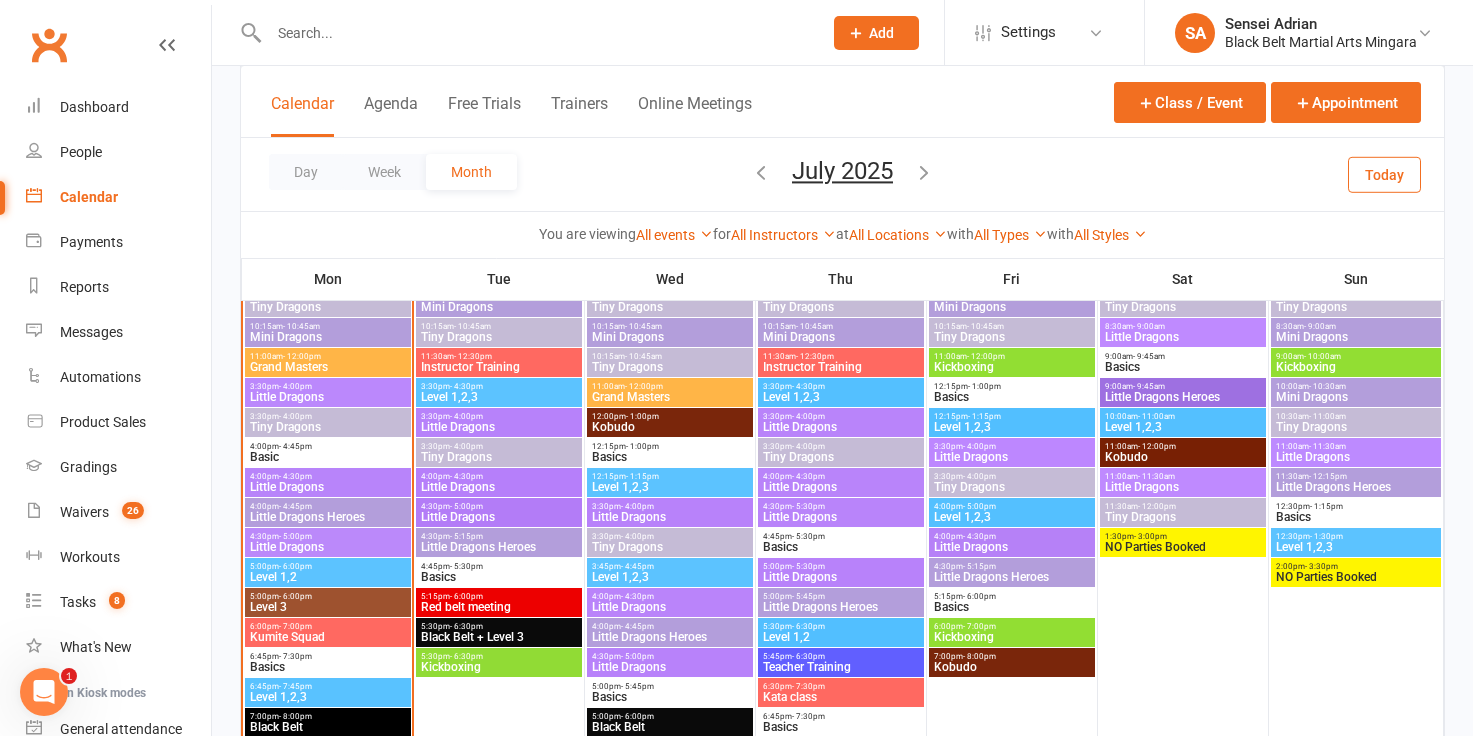 click on "Little Dragons" at bounding box center (328, 397) 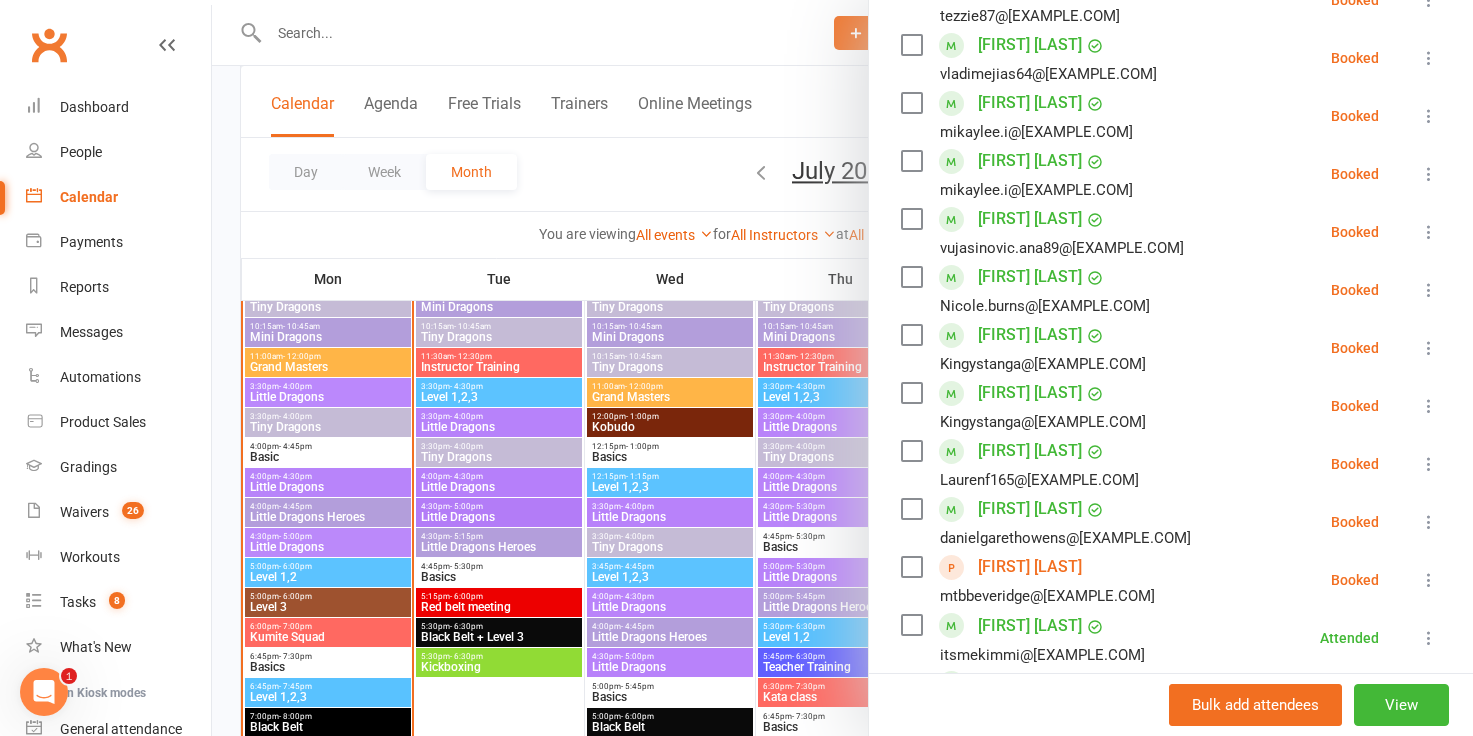 scroll, scrollTop: 869, scrollLeft: 0, axis: vertical 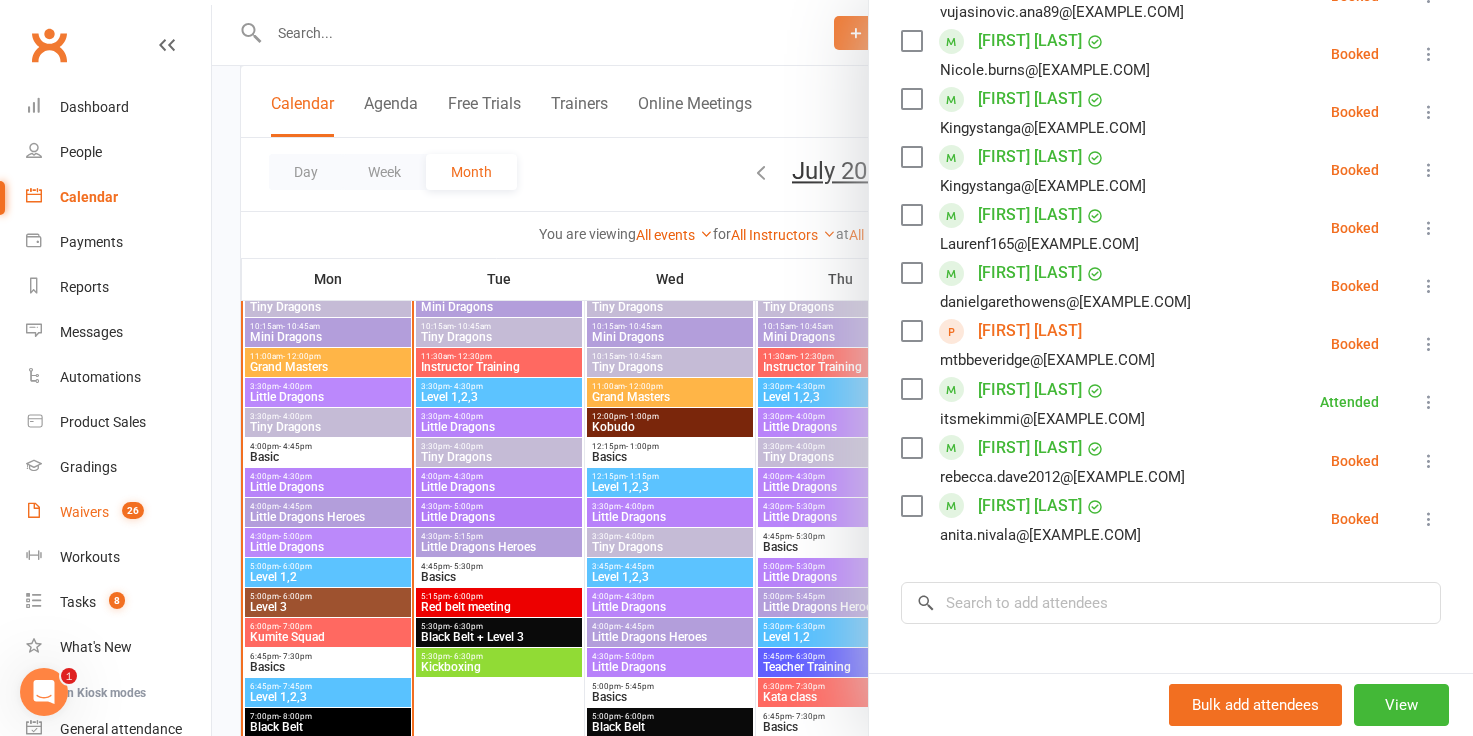 click on "Waivers" at bounding box center [84, 512] 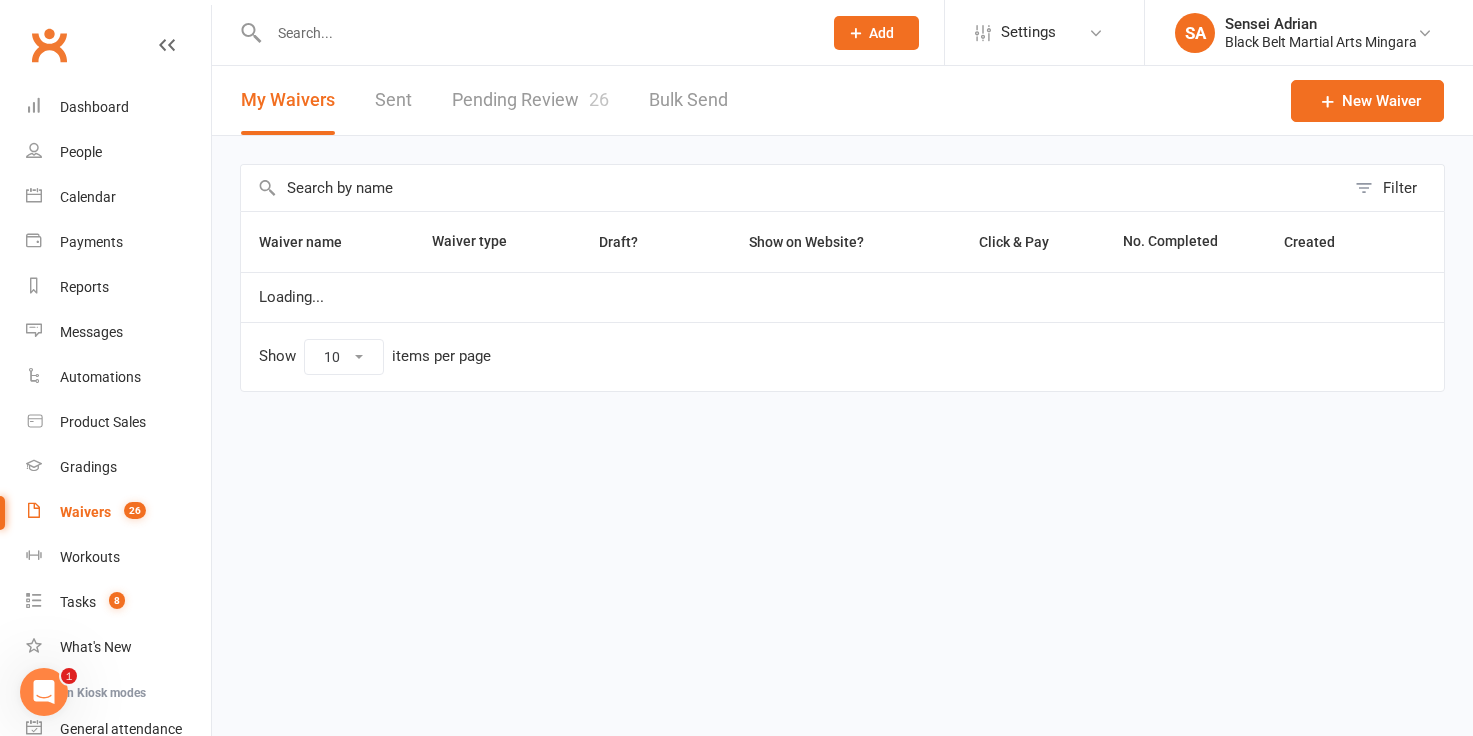scroll, scrollTop: 0, scrollLeft: 0, axis: both 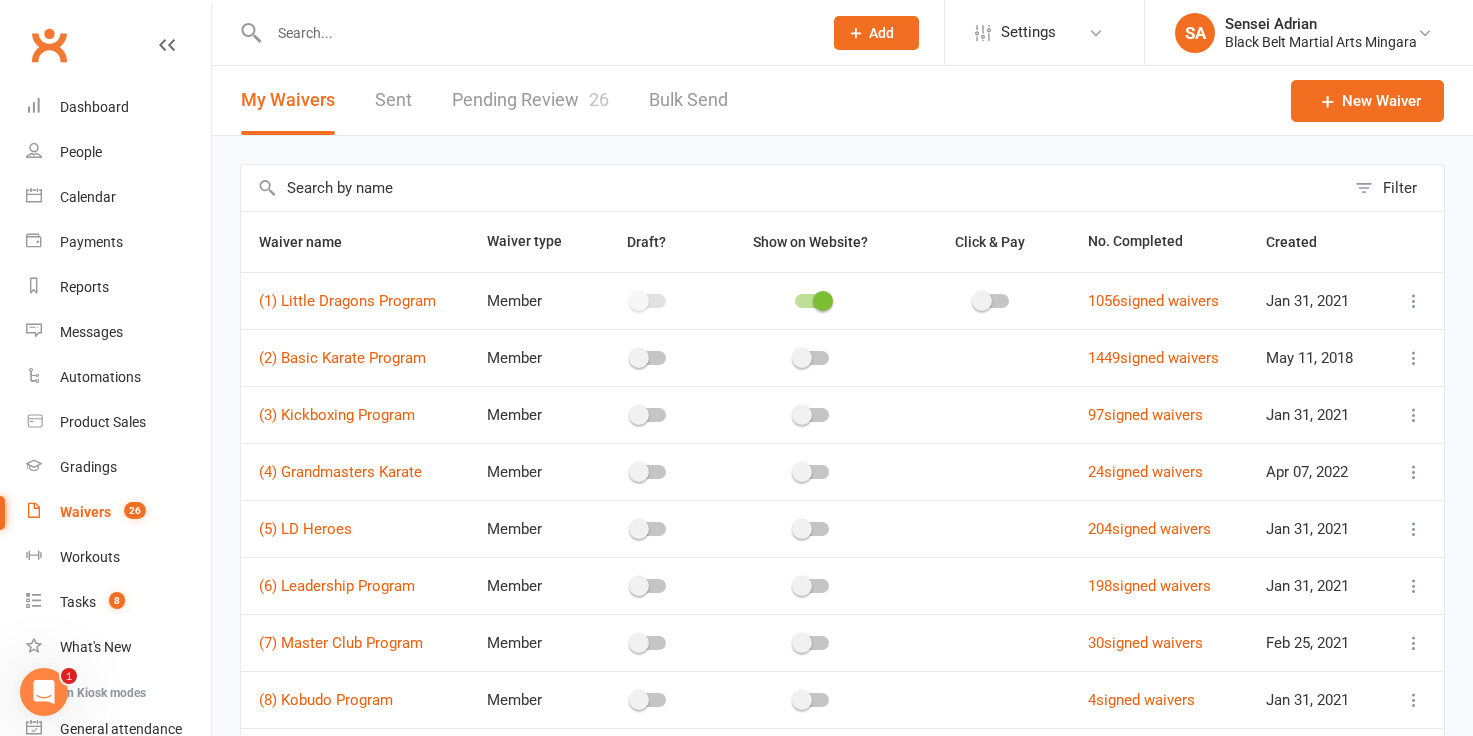 click on "Pending Review 26" at bounding box center [530, 100] 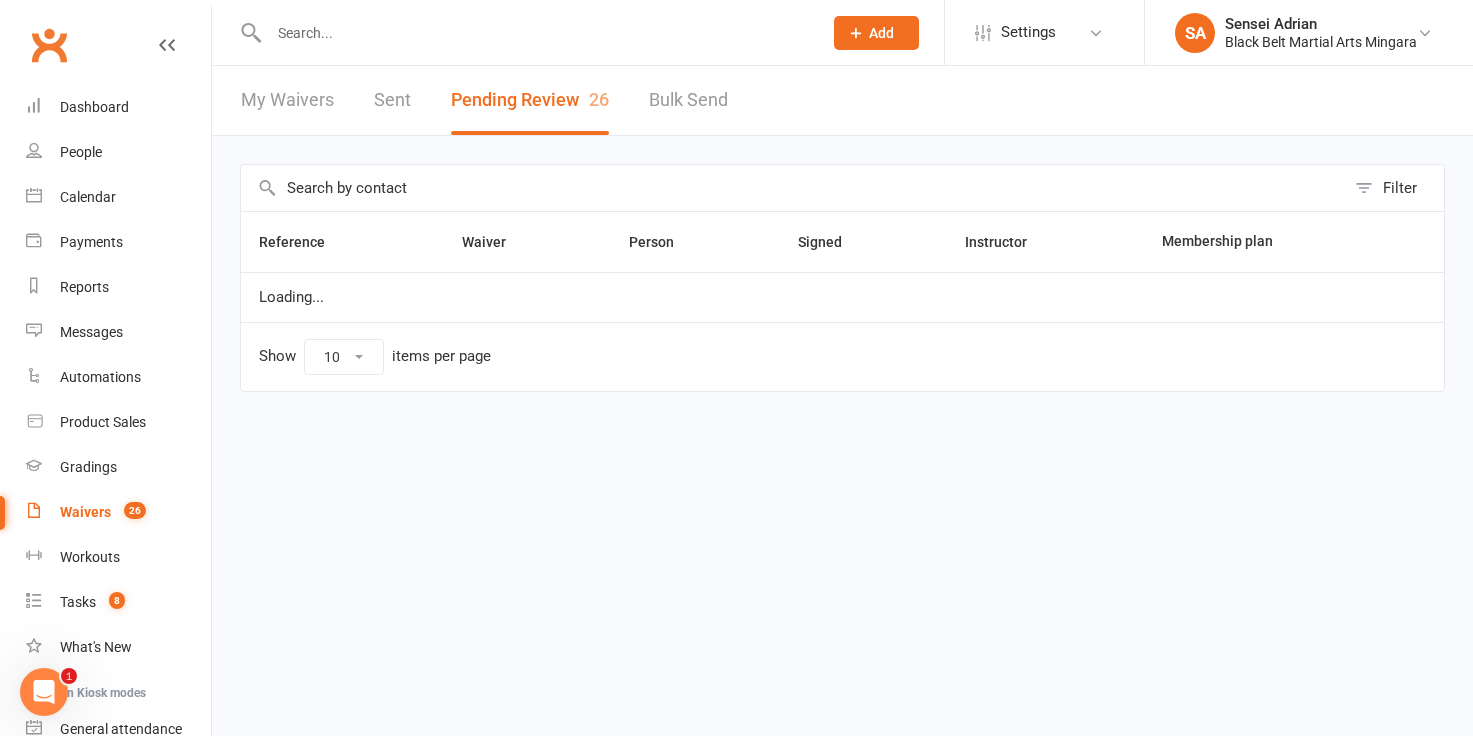 select on "25" 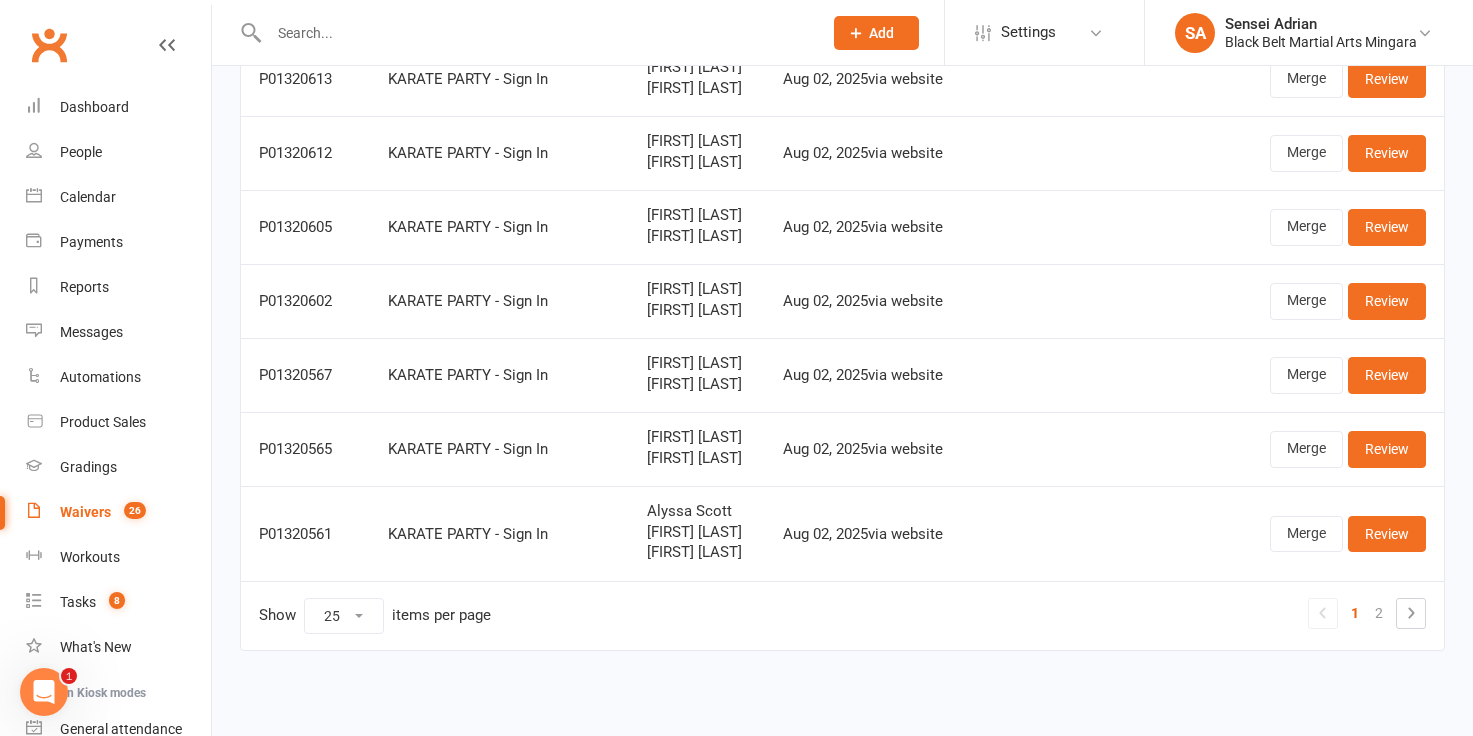 scroll, scrollTop: 1806, scrollLeft: 0, axis: vertical 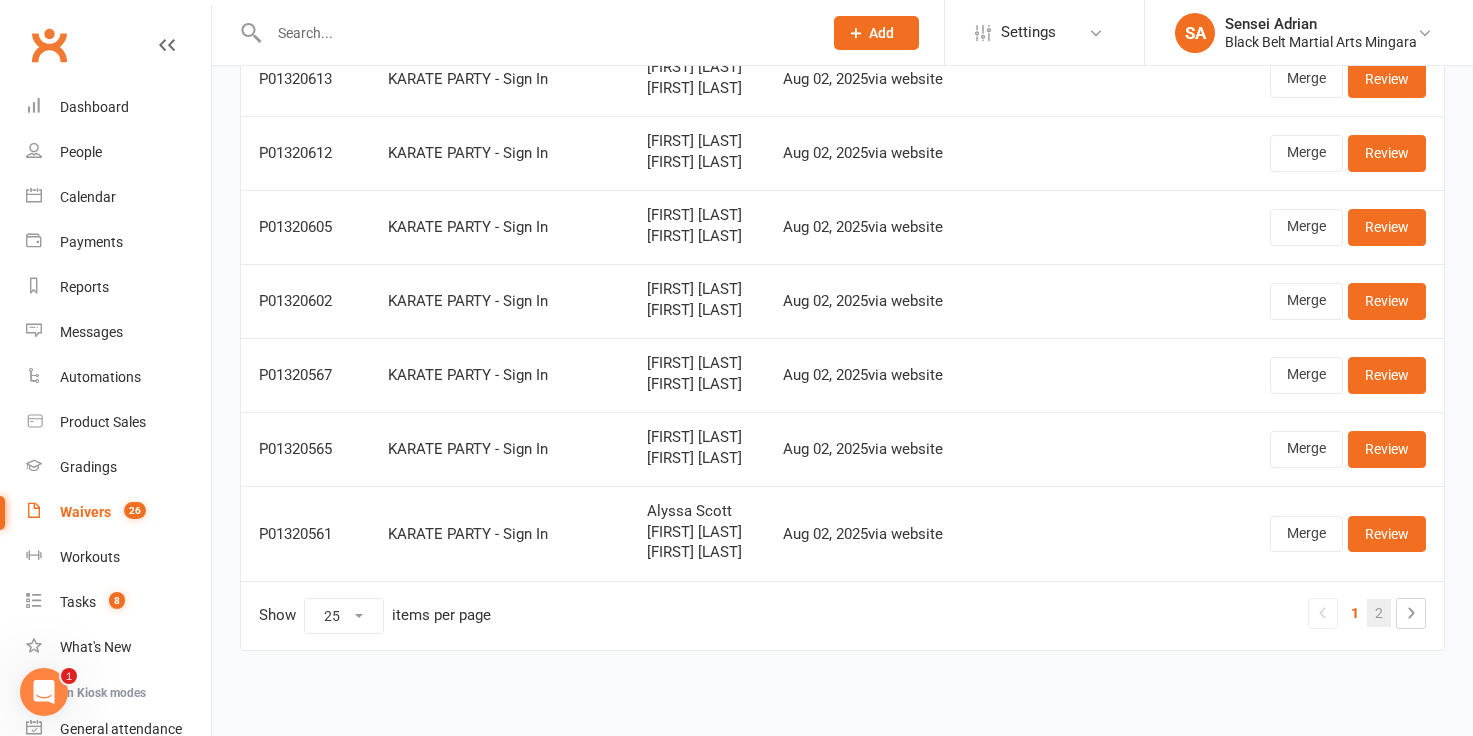 click on "2" at bounding box center (1379, 613) 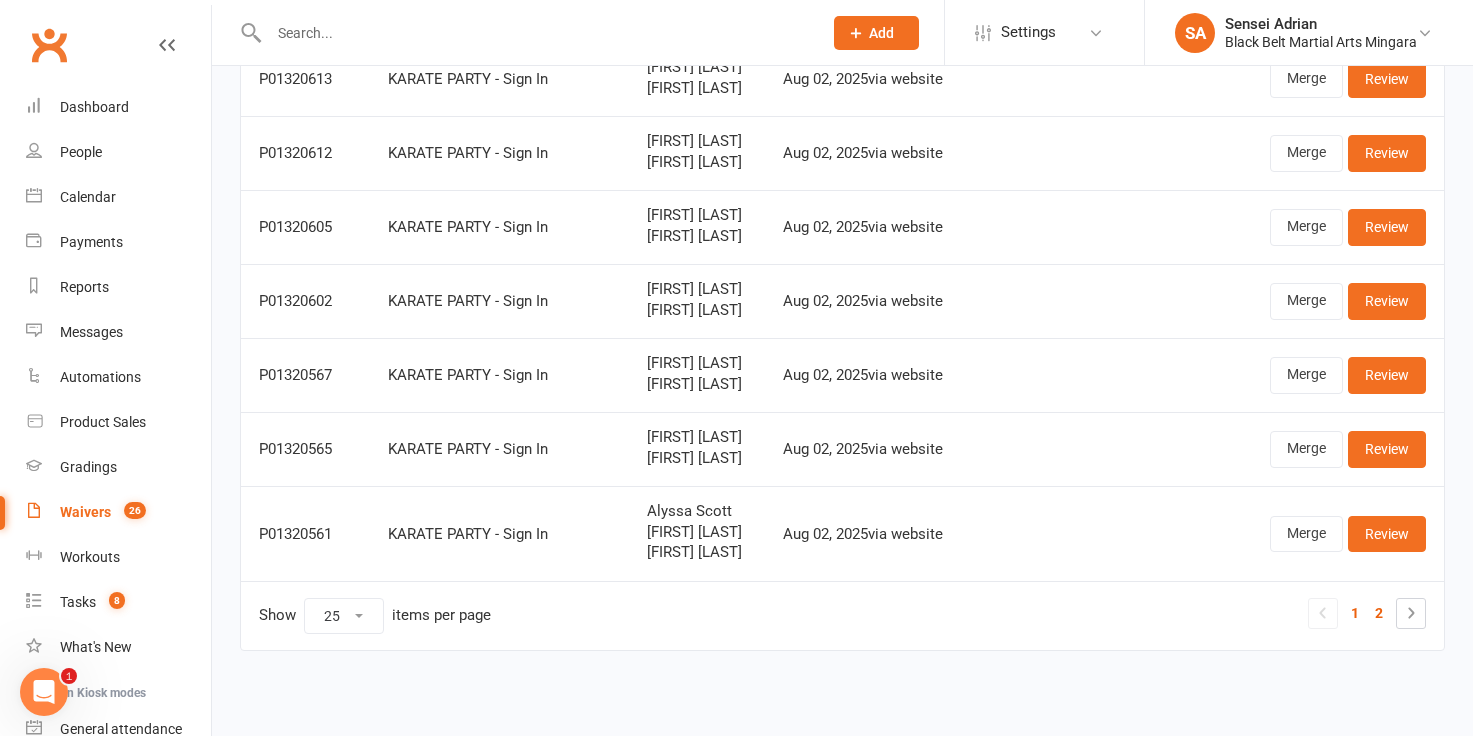 scroll, scrollTop: 0, scrollLeft: 0, axis: both 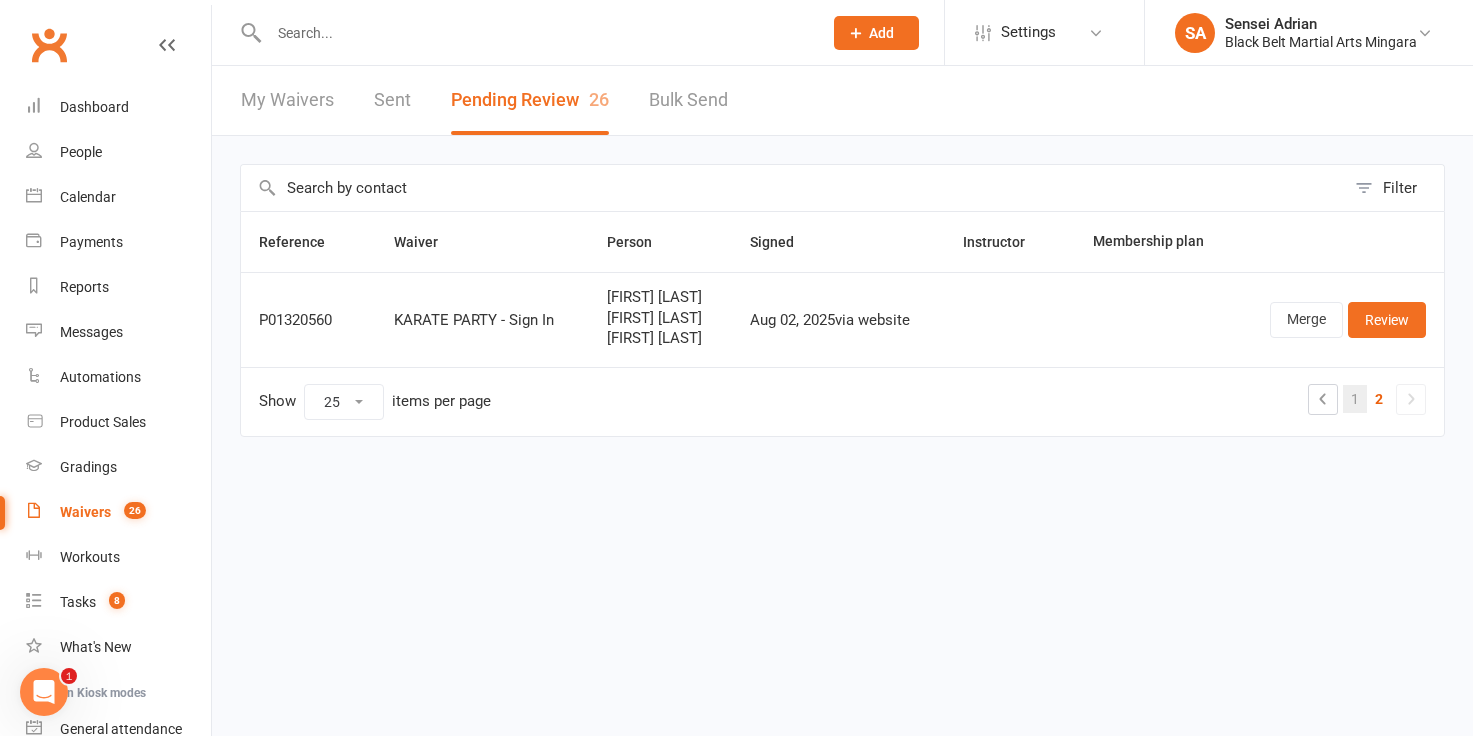 click on "1" at bounding box center (1355, 399) 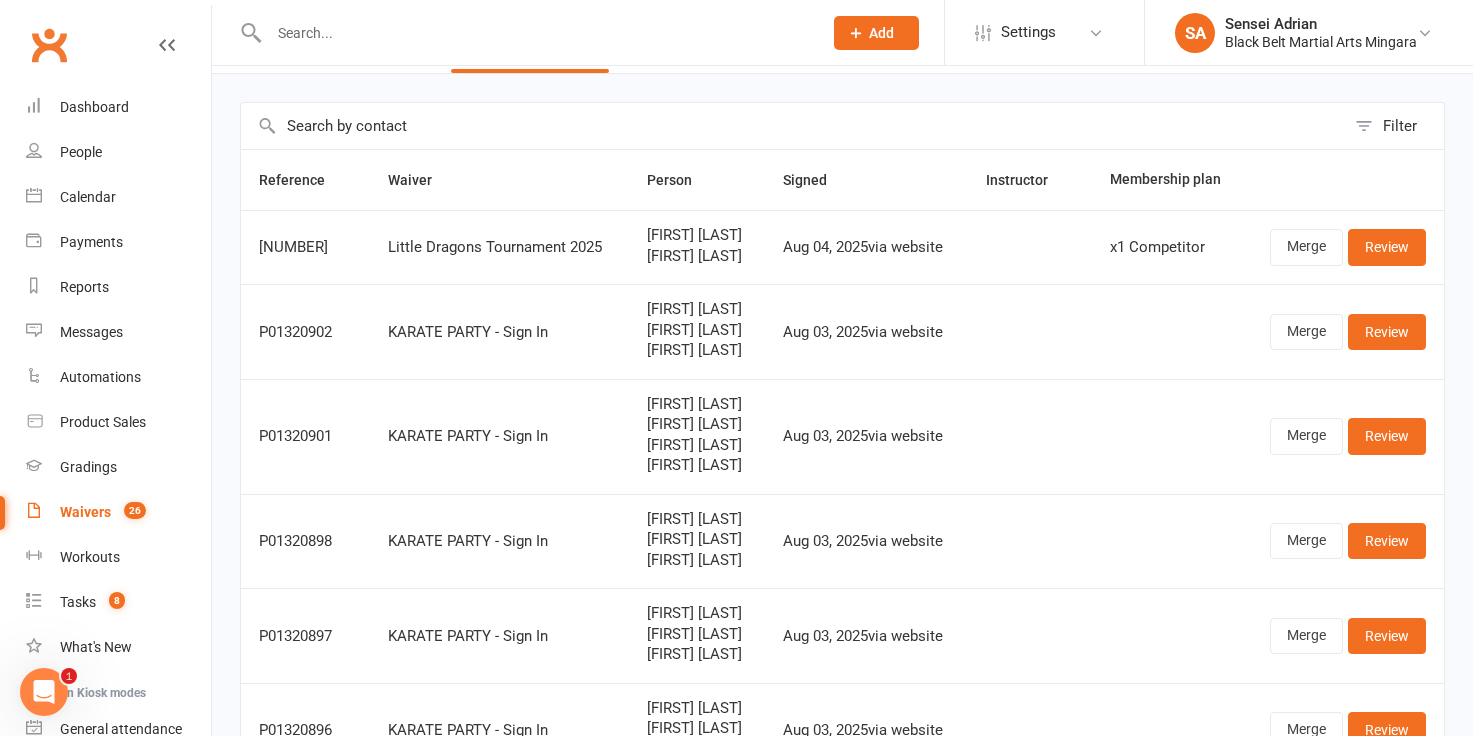 scroll, scrollTop: 0, scrollLeft: 0, axis: both 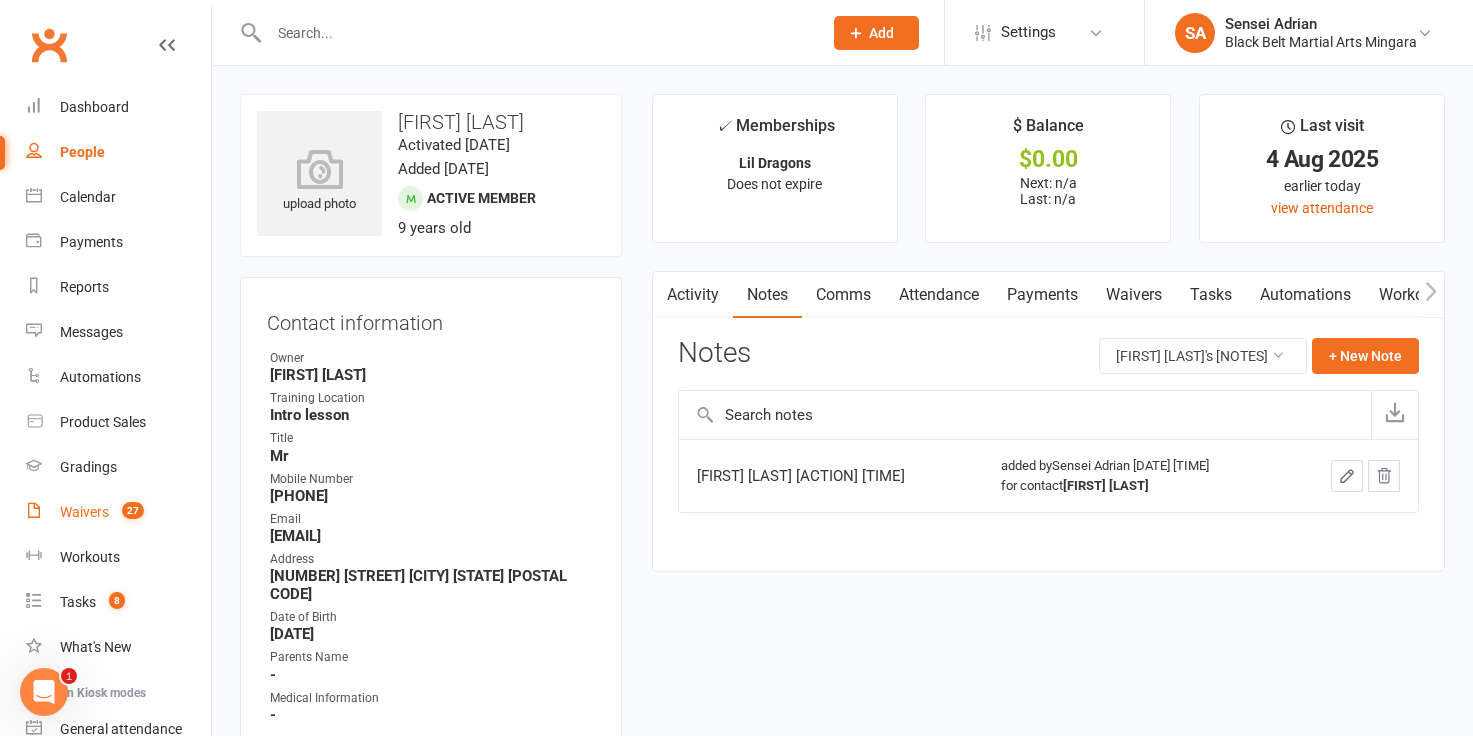 click on "Waivers" at bounding box center (84, 512) 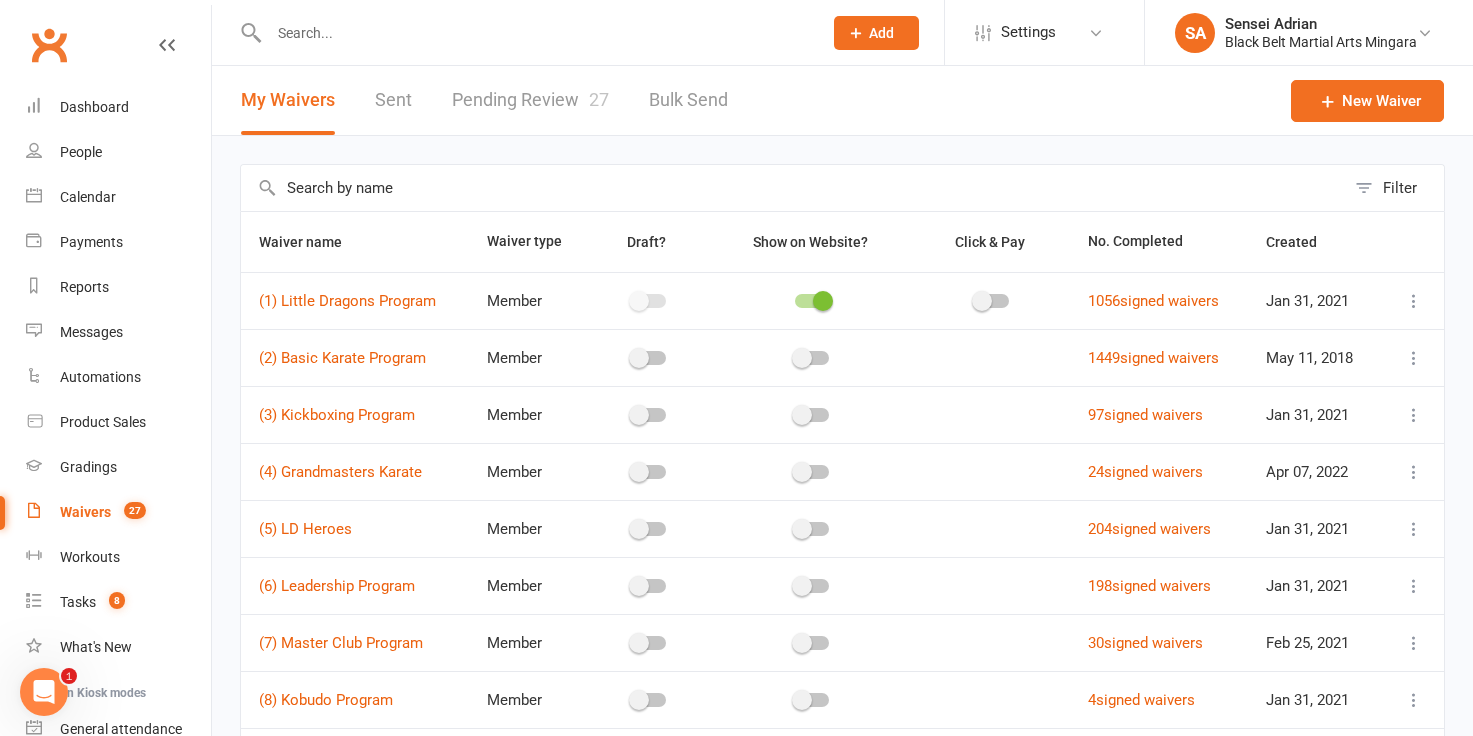 click on "Pending Review 27" at bounding box center [530, 100] 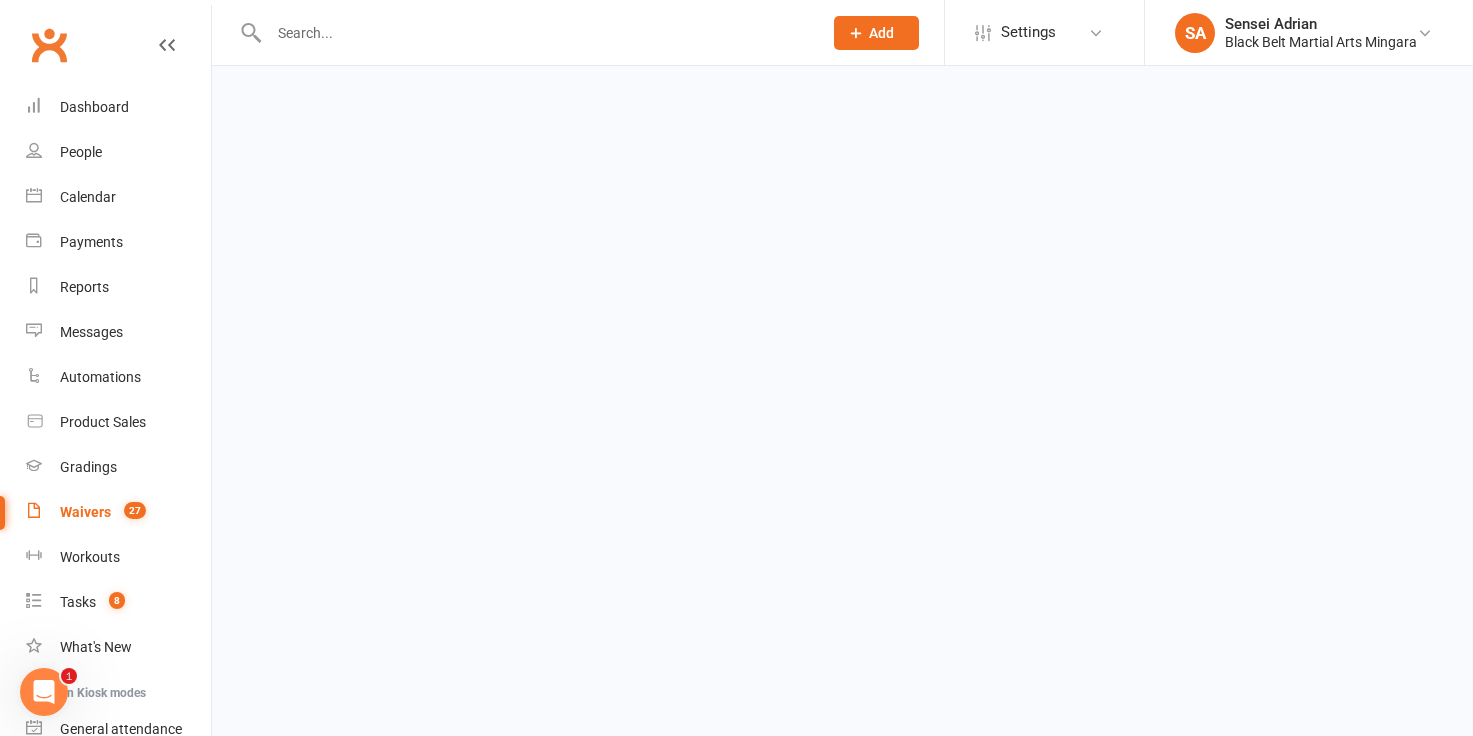 select on "25" 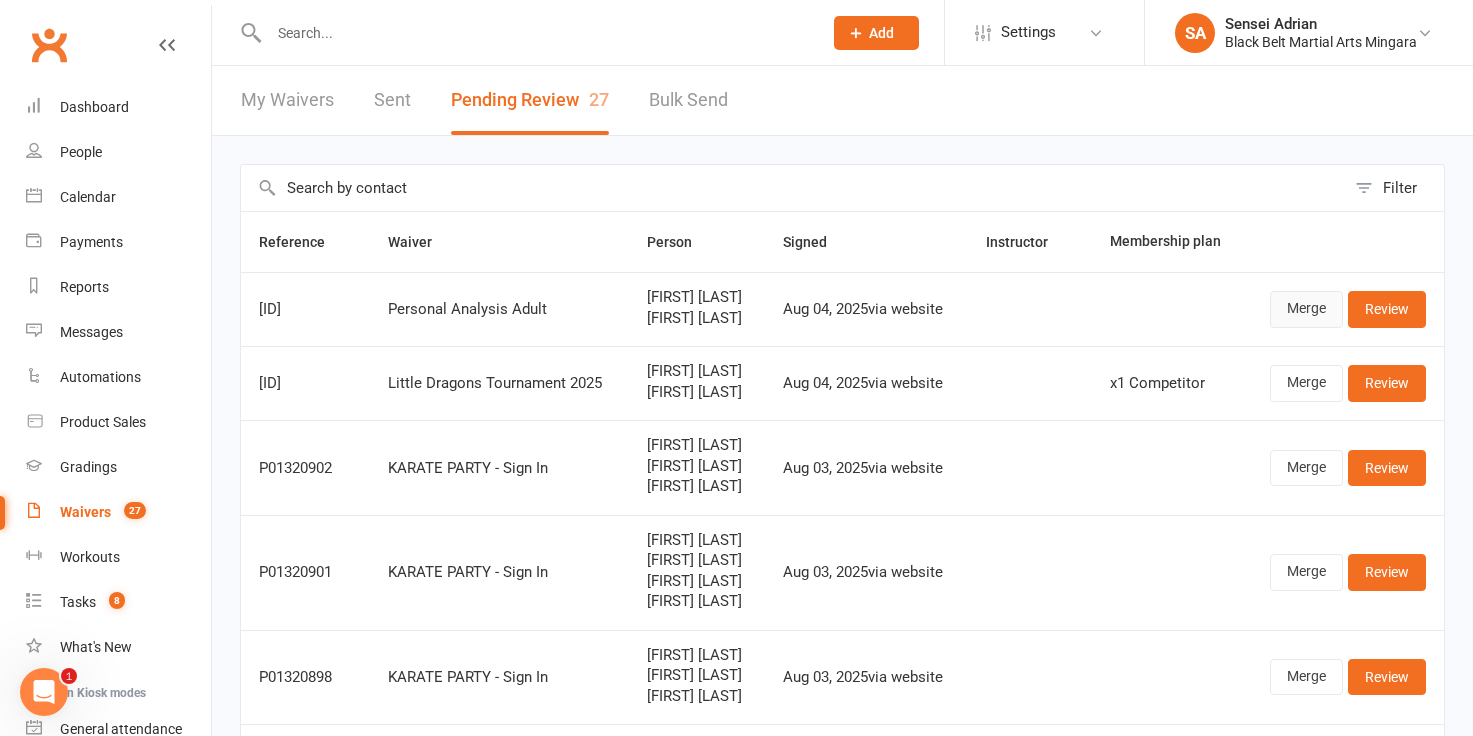 click on "Merge" at bounding box center (1306, 309) 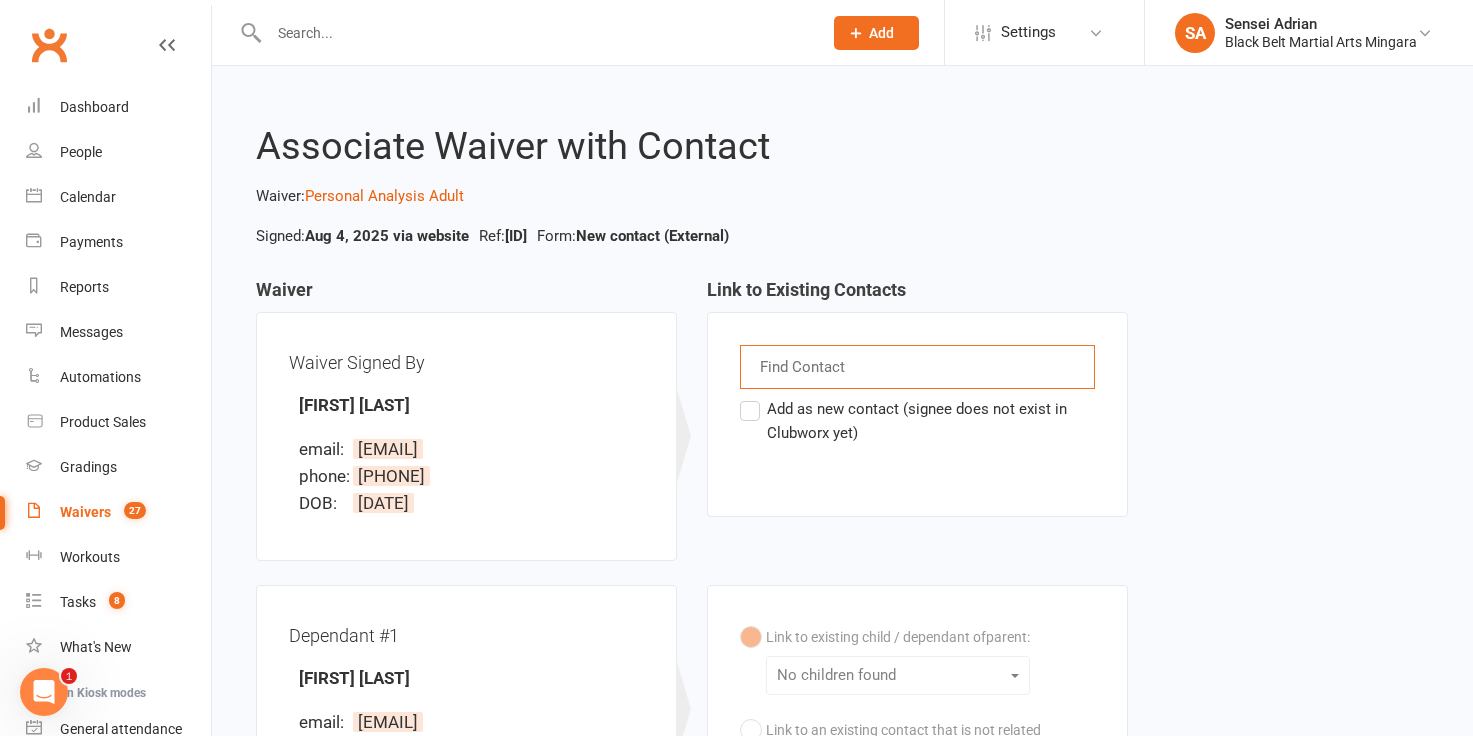 click at bounding box center (804, 367) 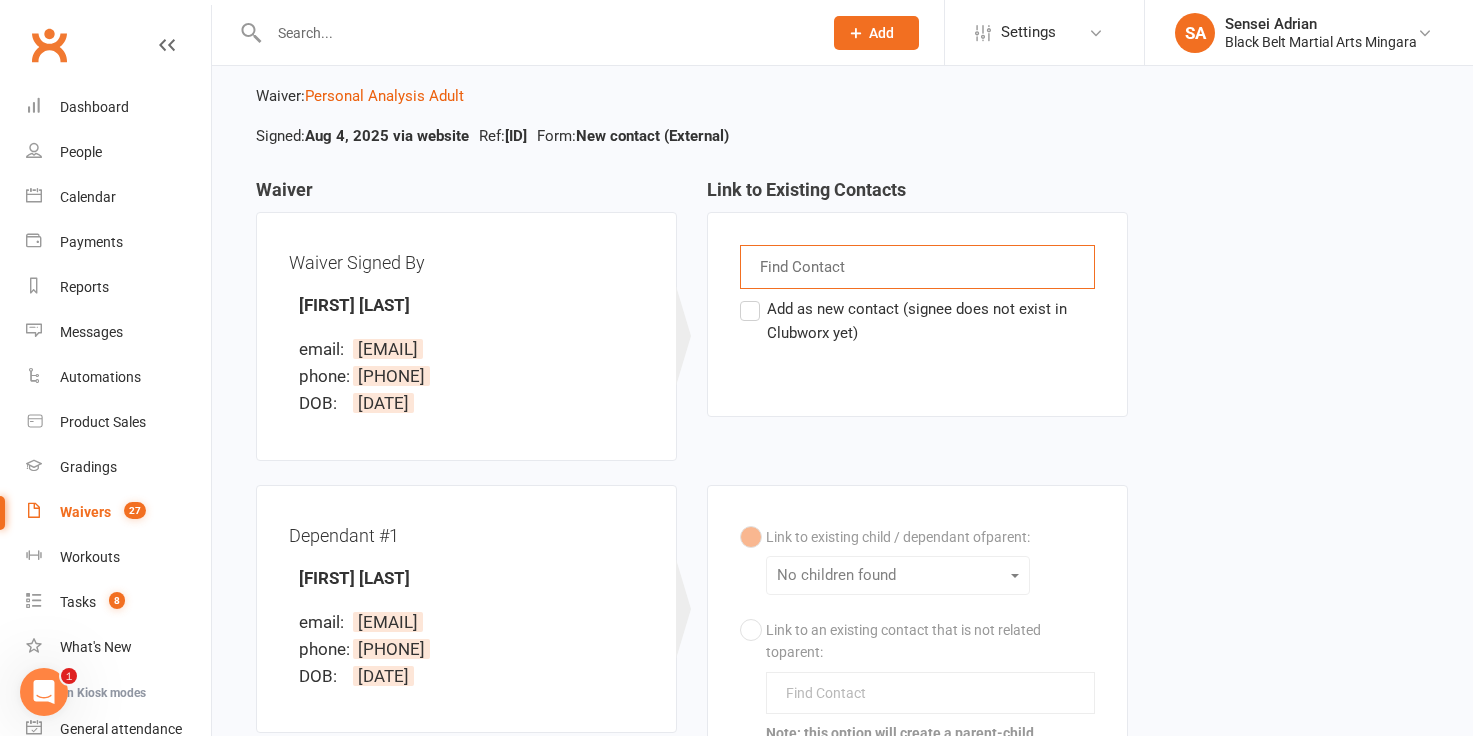 scroll, scrollTop: 86, scrollLeft: 0, axis: vertical 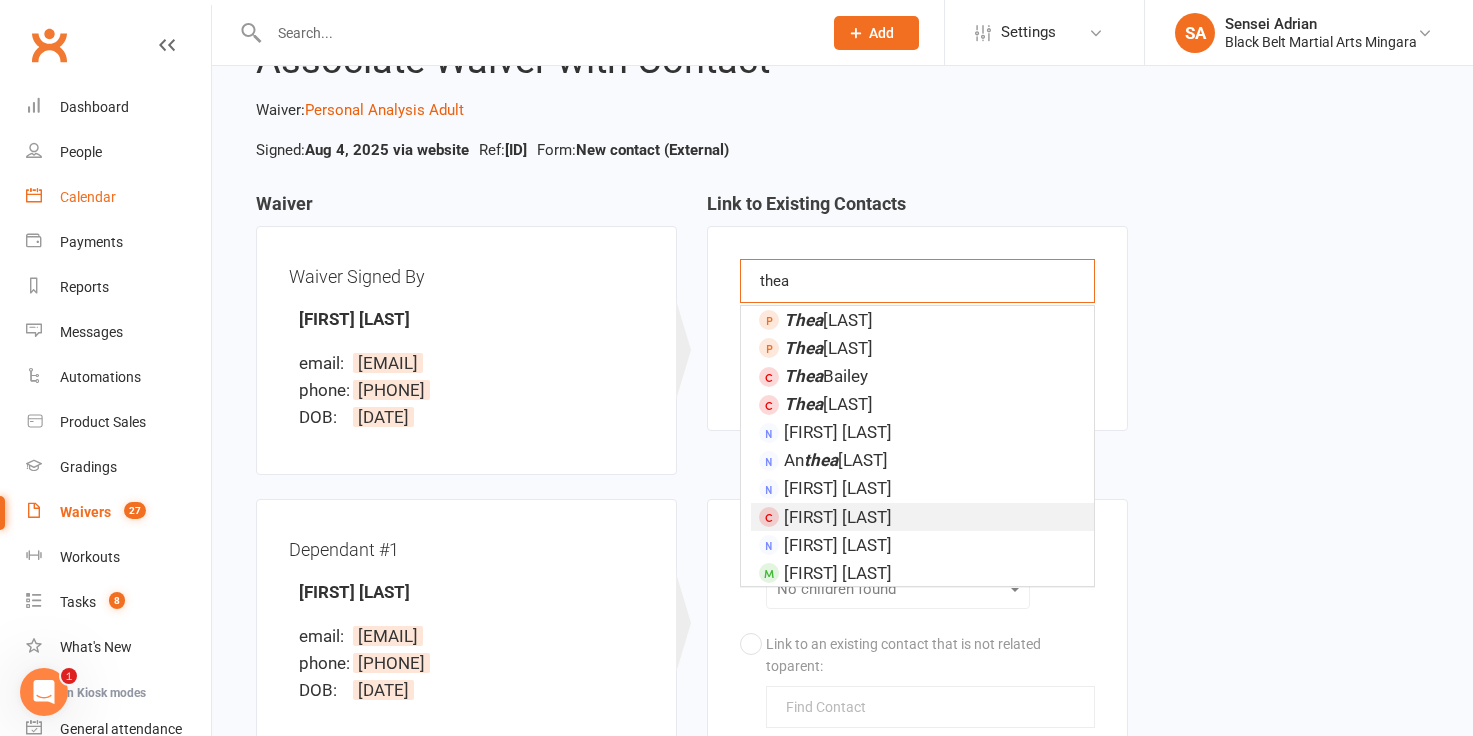 type on "thea" 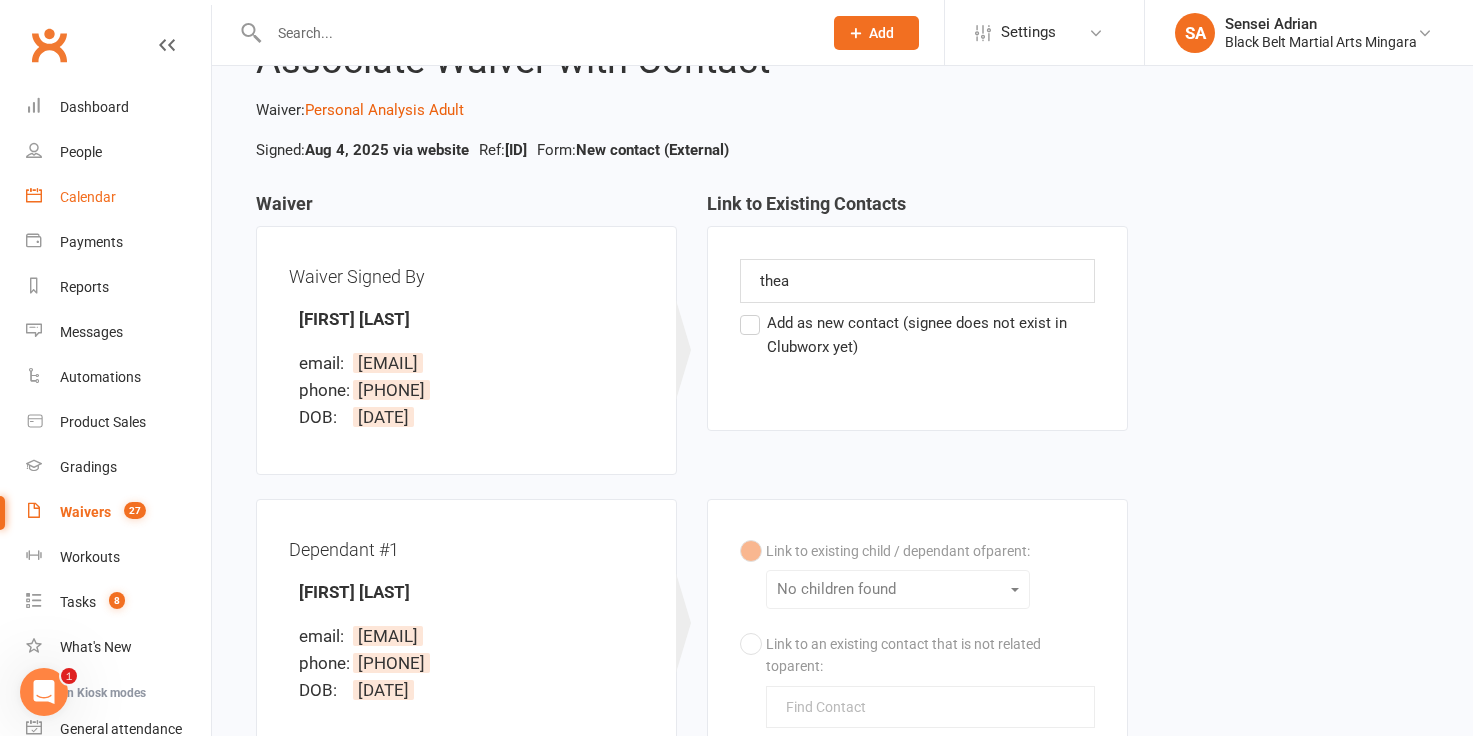 click on "Calendar" at bounding box center (88, 197) 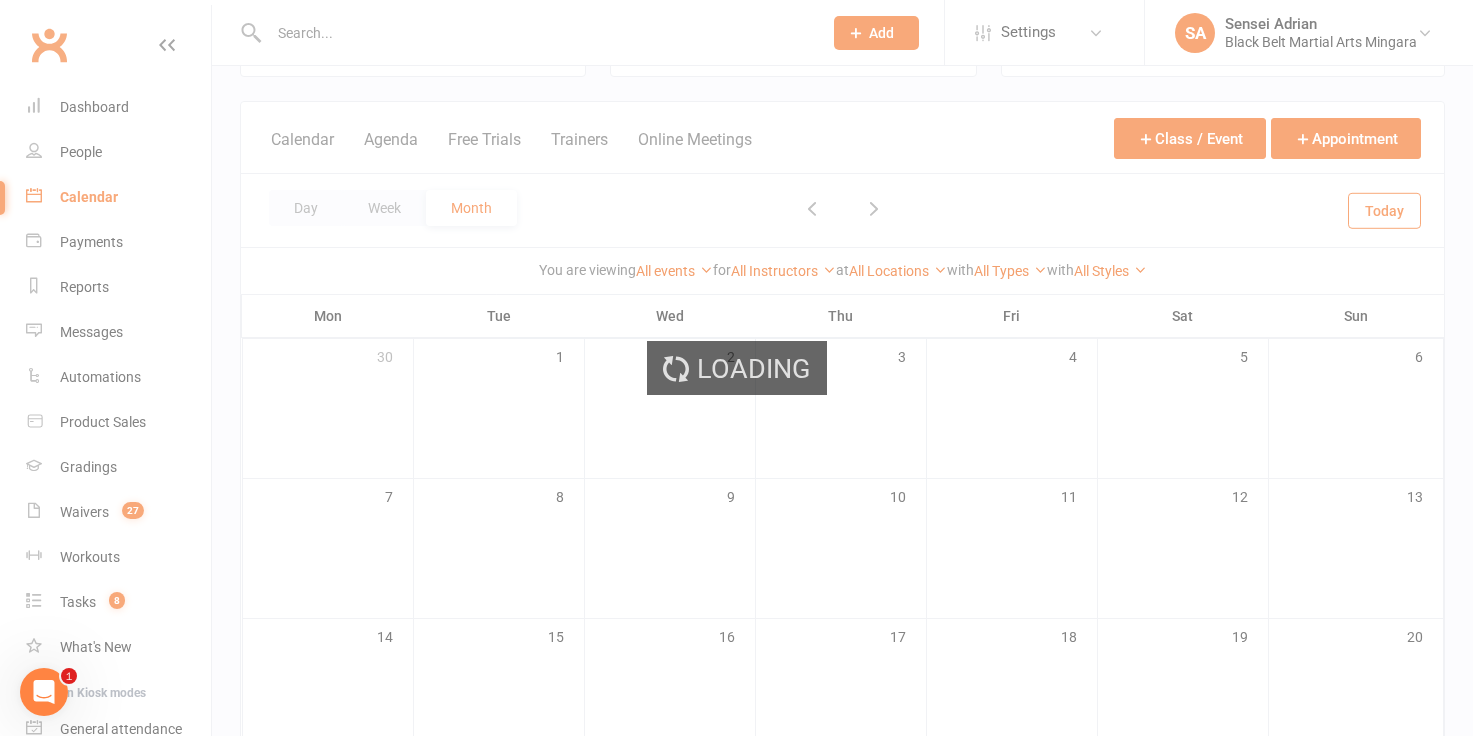 scroll, scrollTop: 0, scrollLeft: 0, axis: both 